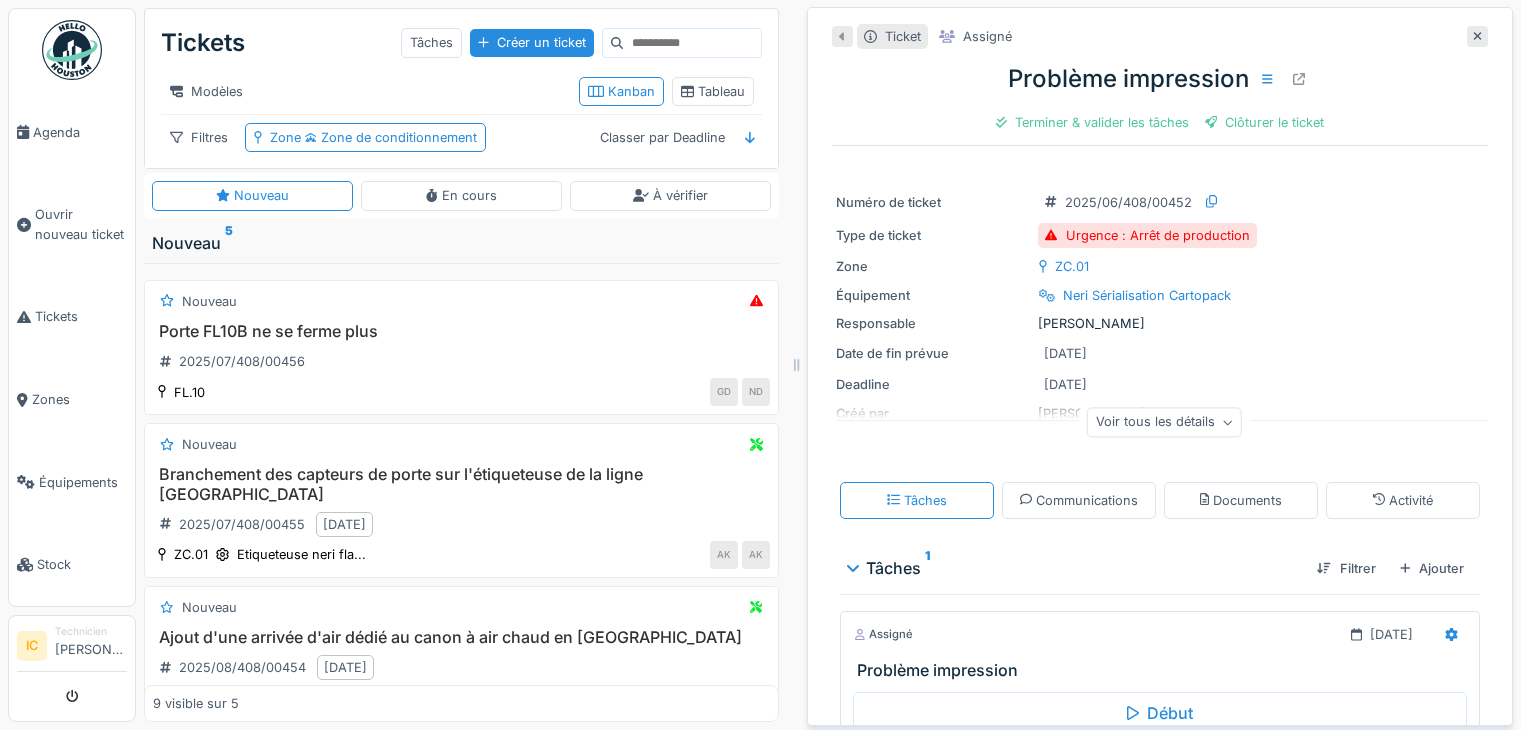 scroll, scrollTop: 15, scrollLeft: 0, axis: vertical 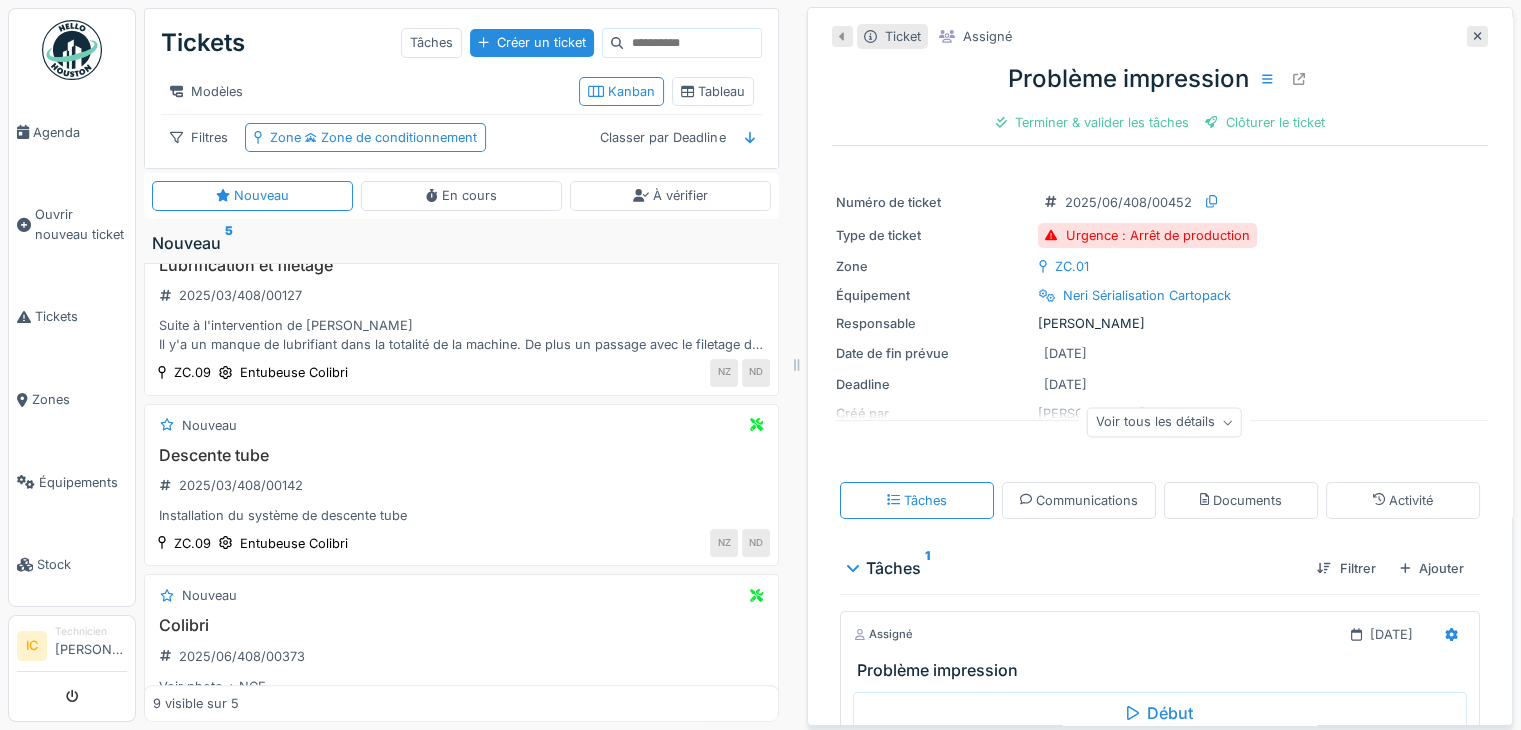 click at bounding box center [72, 50] 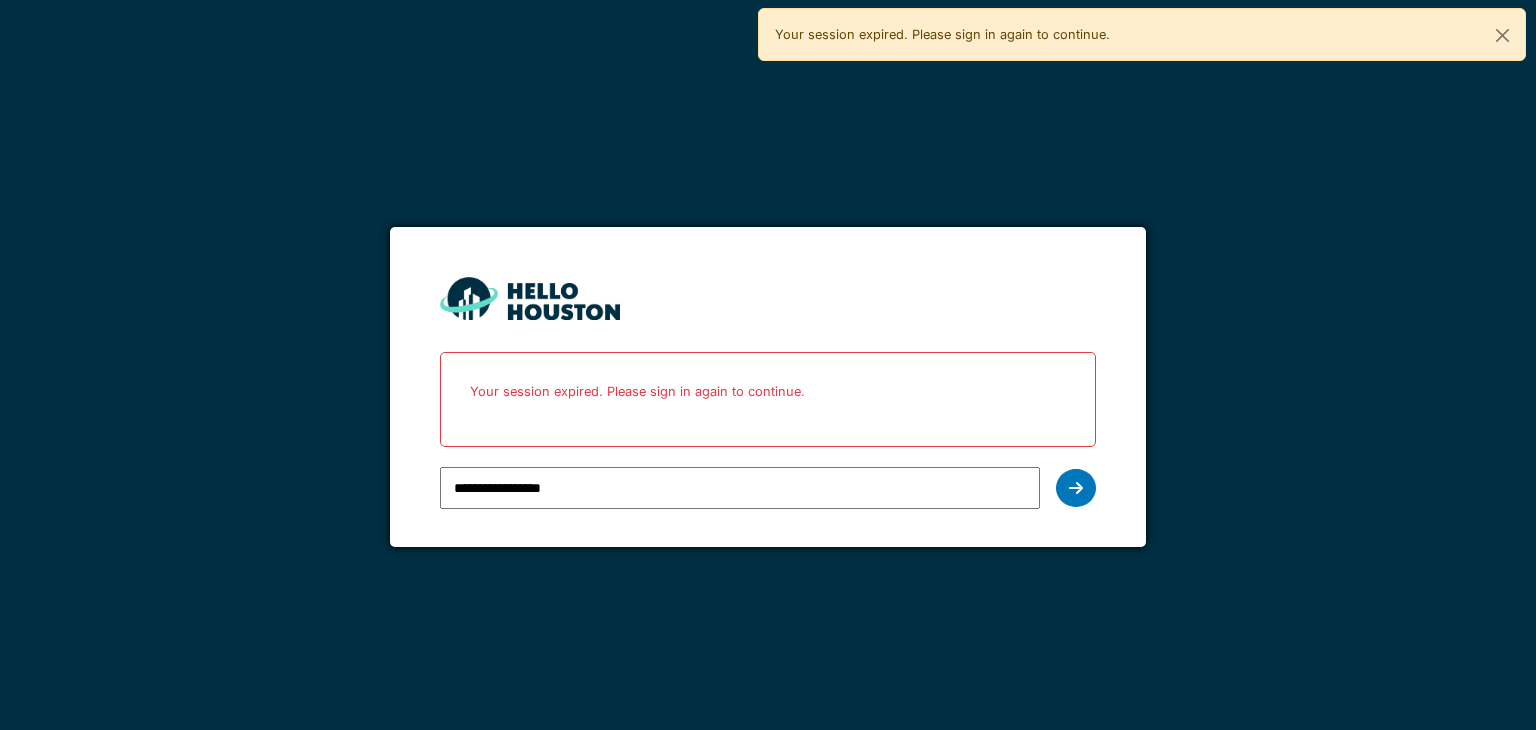 scroll, scrollTop: 0, scrollLeft: 0, axis: both 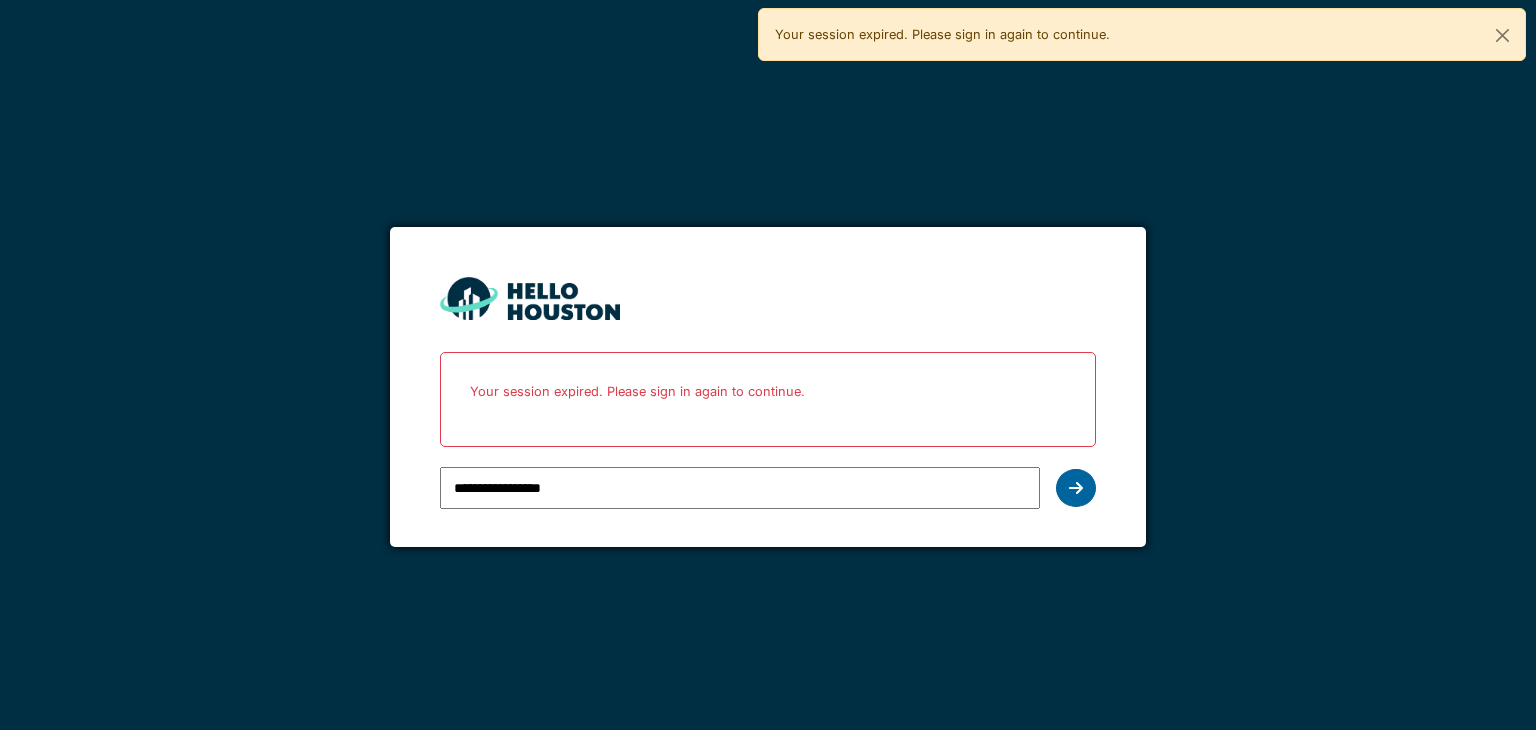 click at bounding box center (1076, 488) 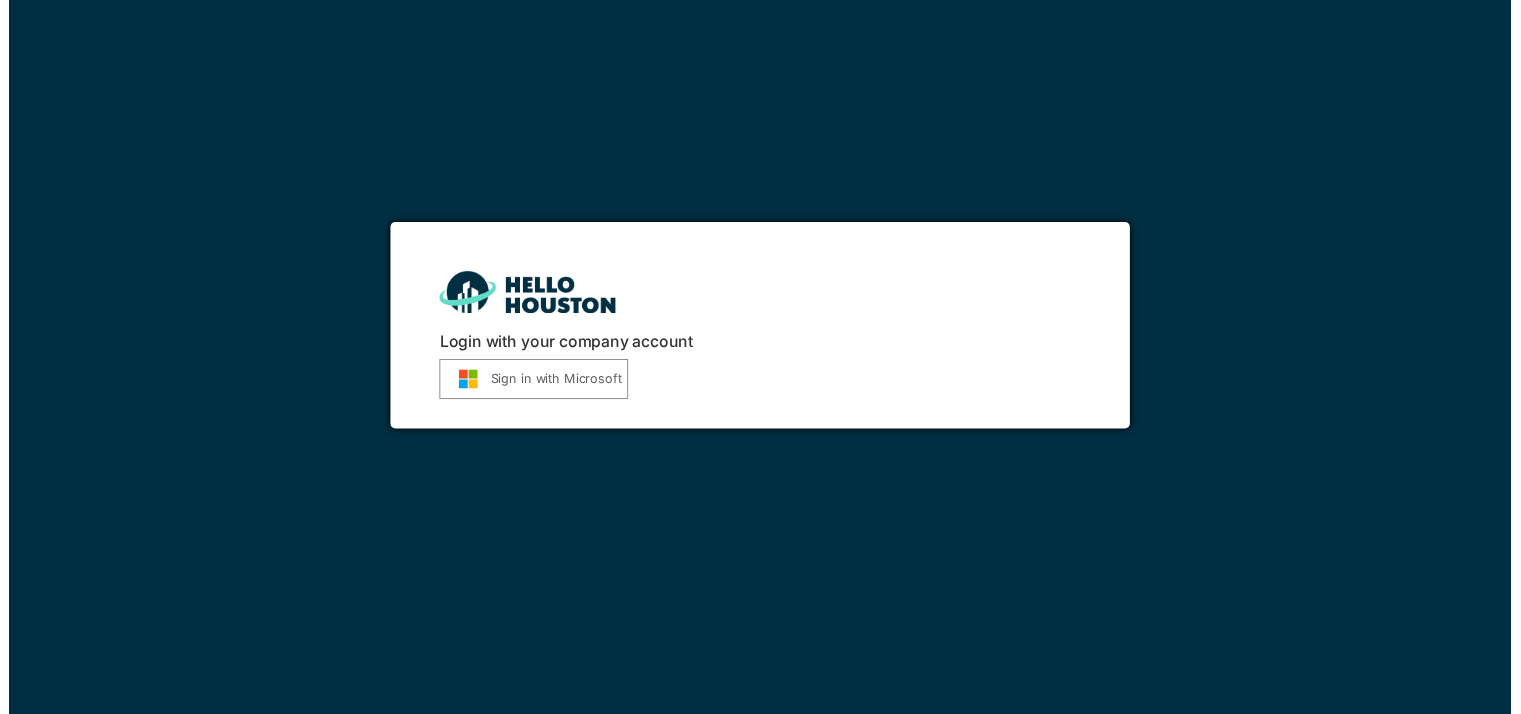 scroll, scrollTop: 0, scrollLeft: 0, axis: both 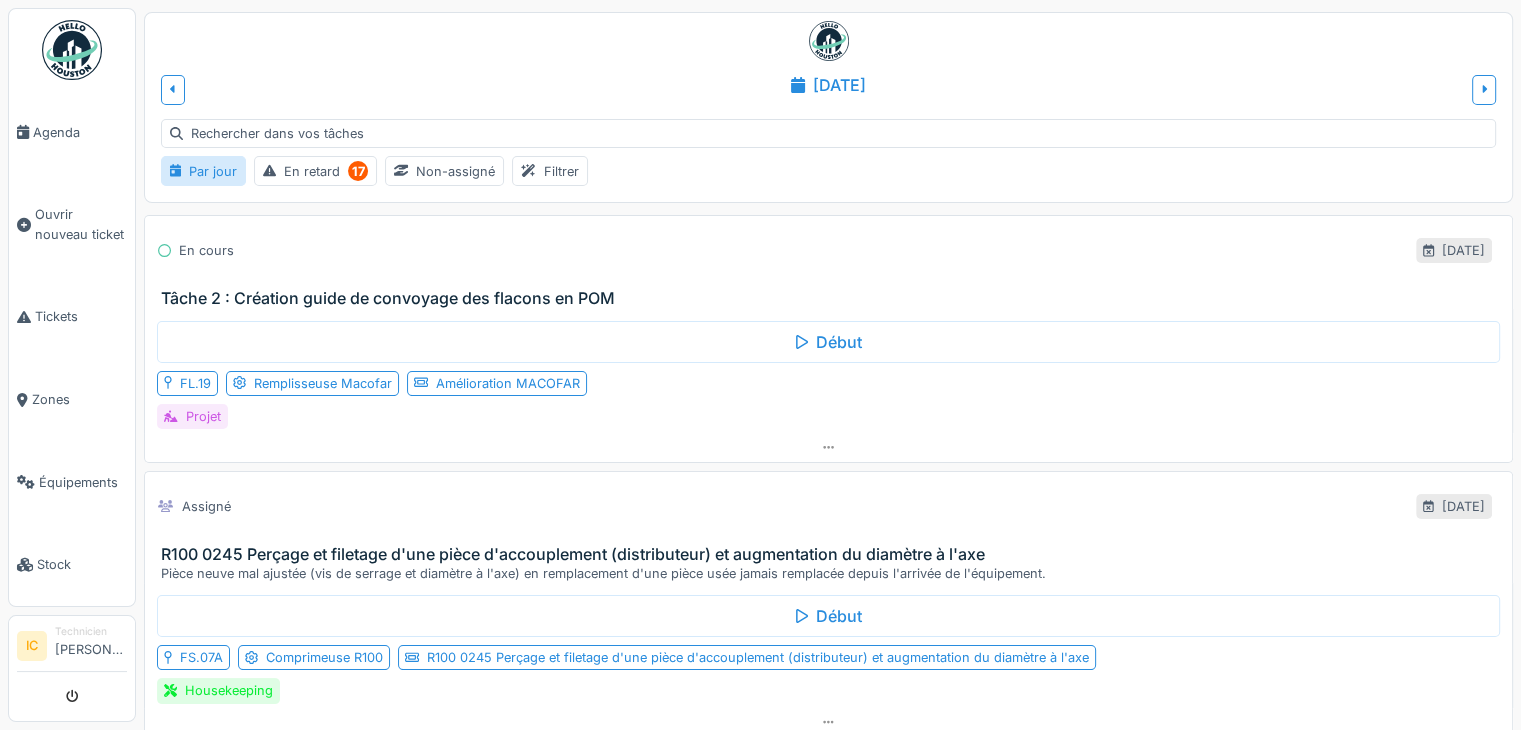 click on "En cours [DATE] Tâche 2 : Création guide de convoyage des flacons en POM" at bounding box center (828, 261) 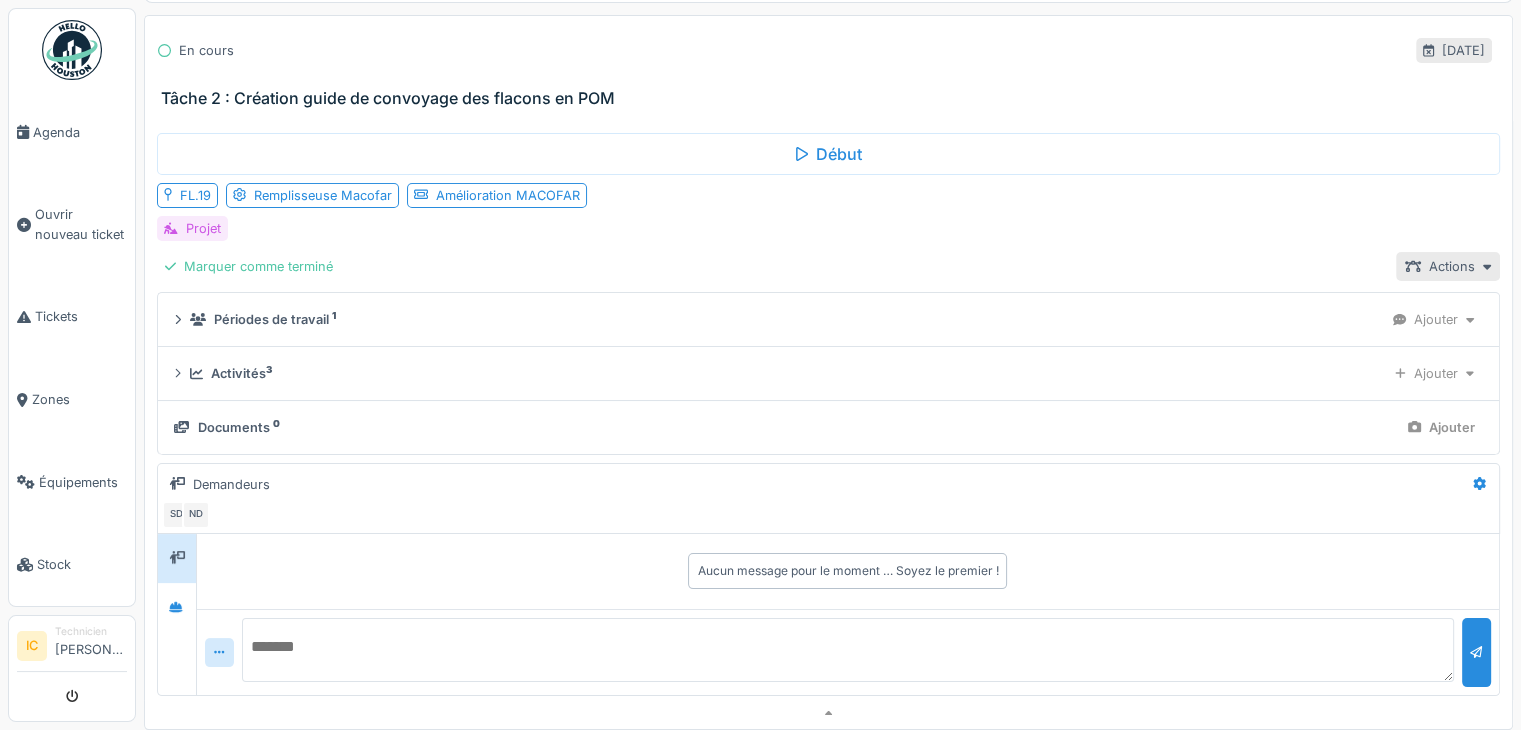 scroll, scrollTop: 0, scrollLeft: 0, axis: both 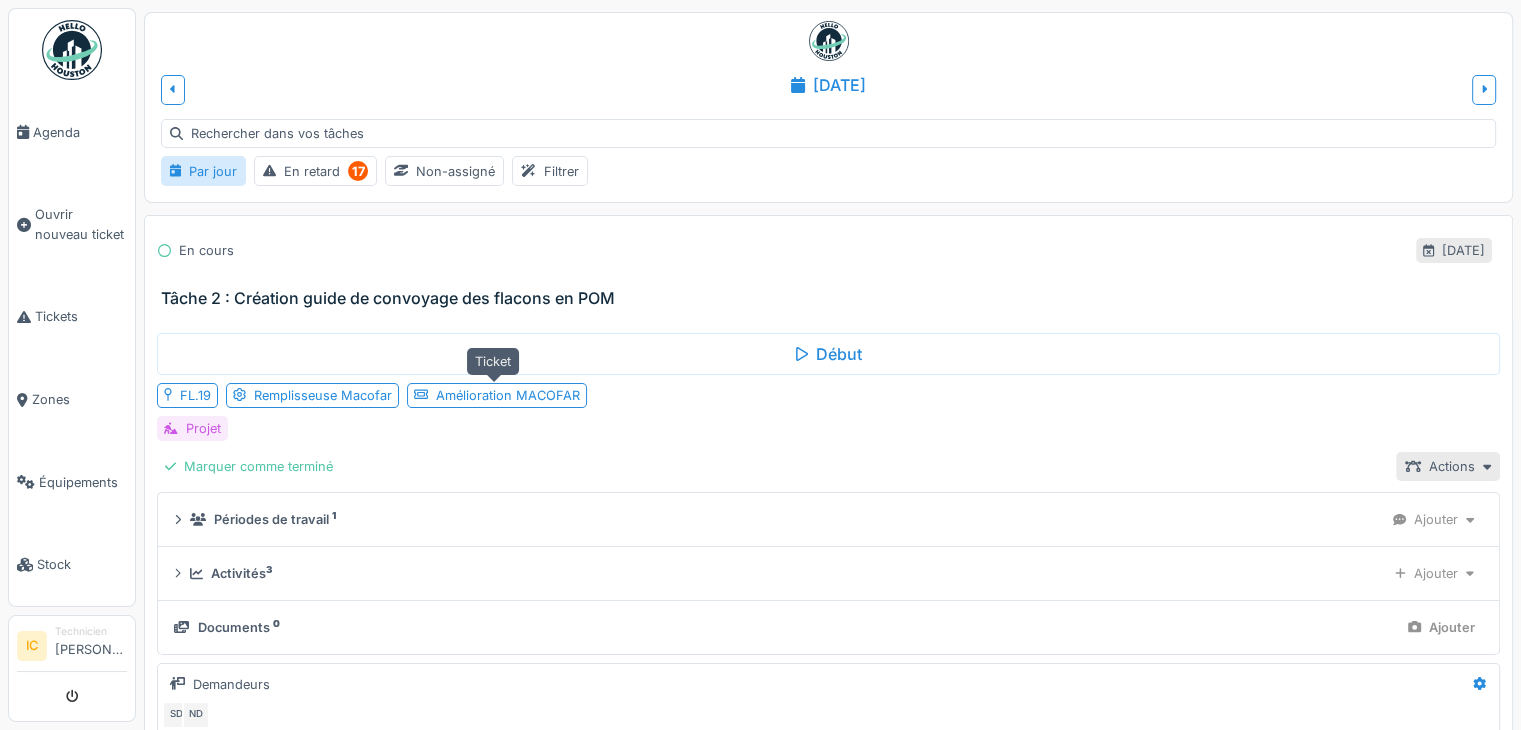 click on "Amélioration MACOFAR" at bounding box center (508, 395) 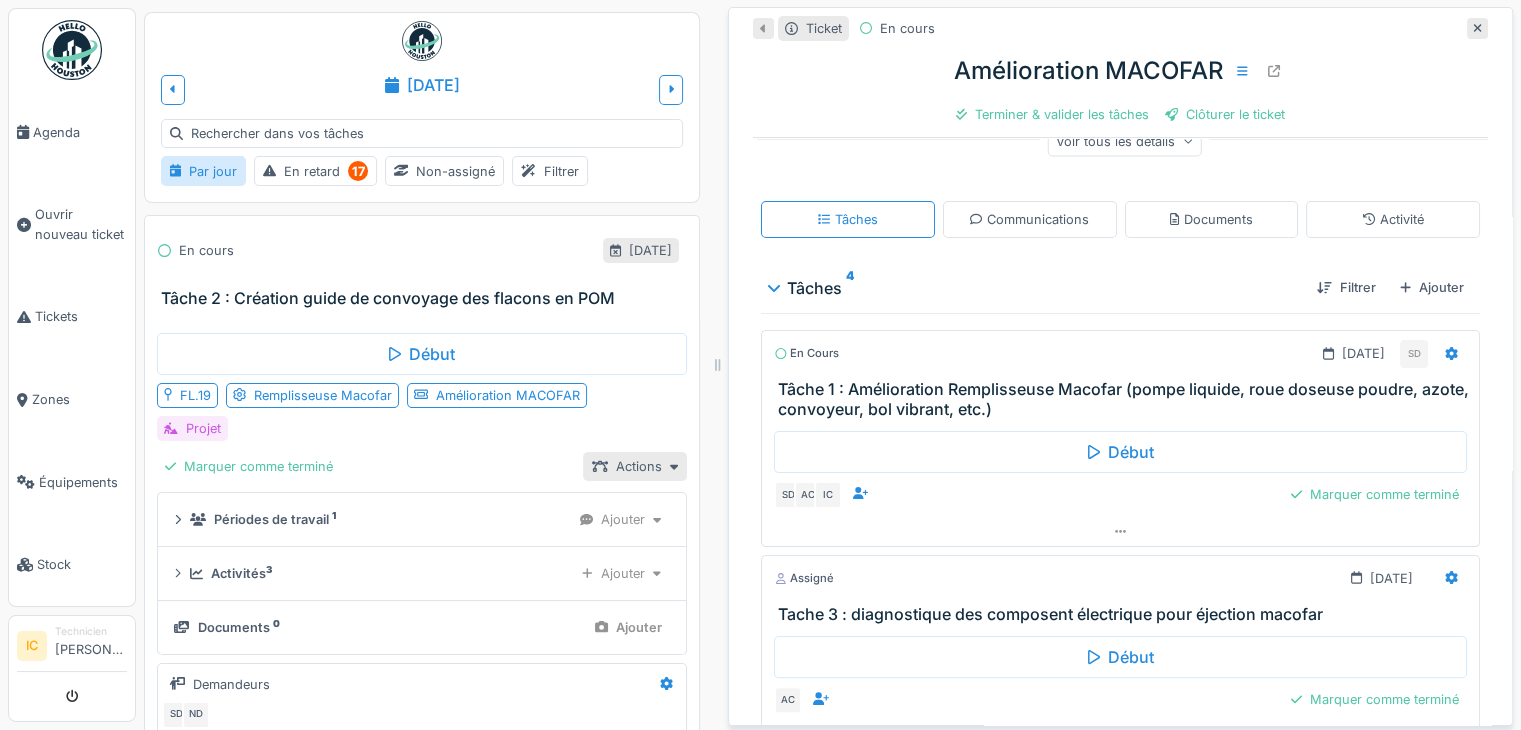 scroll, scrollTop: 0, scrollLeft: 0, axis: both 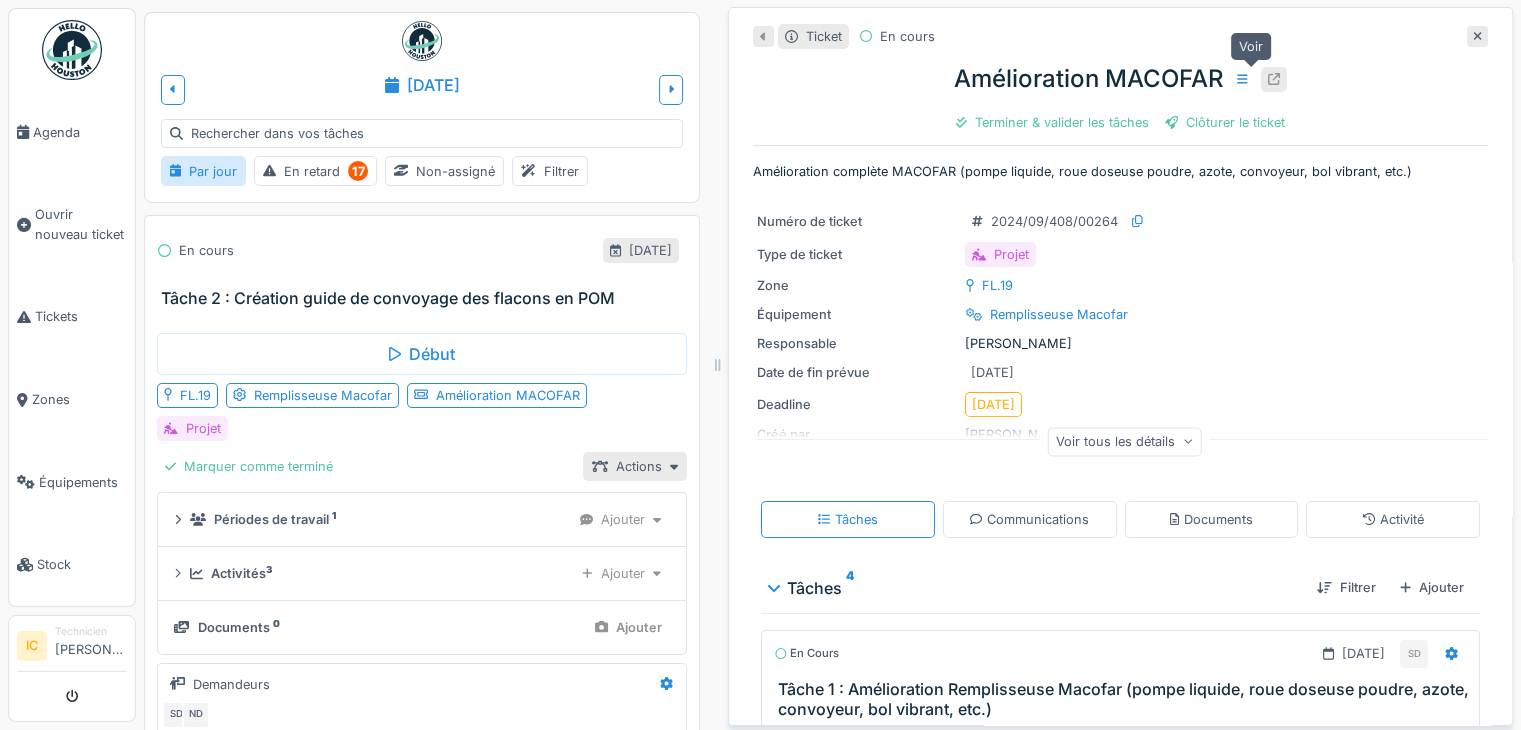 click at bounding box center [1274, 79] 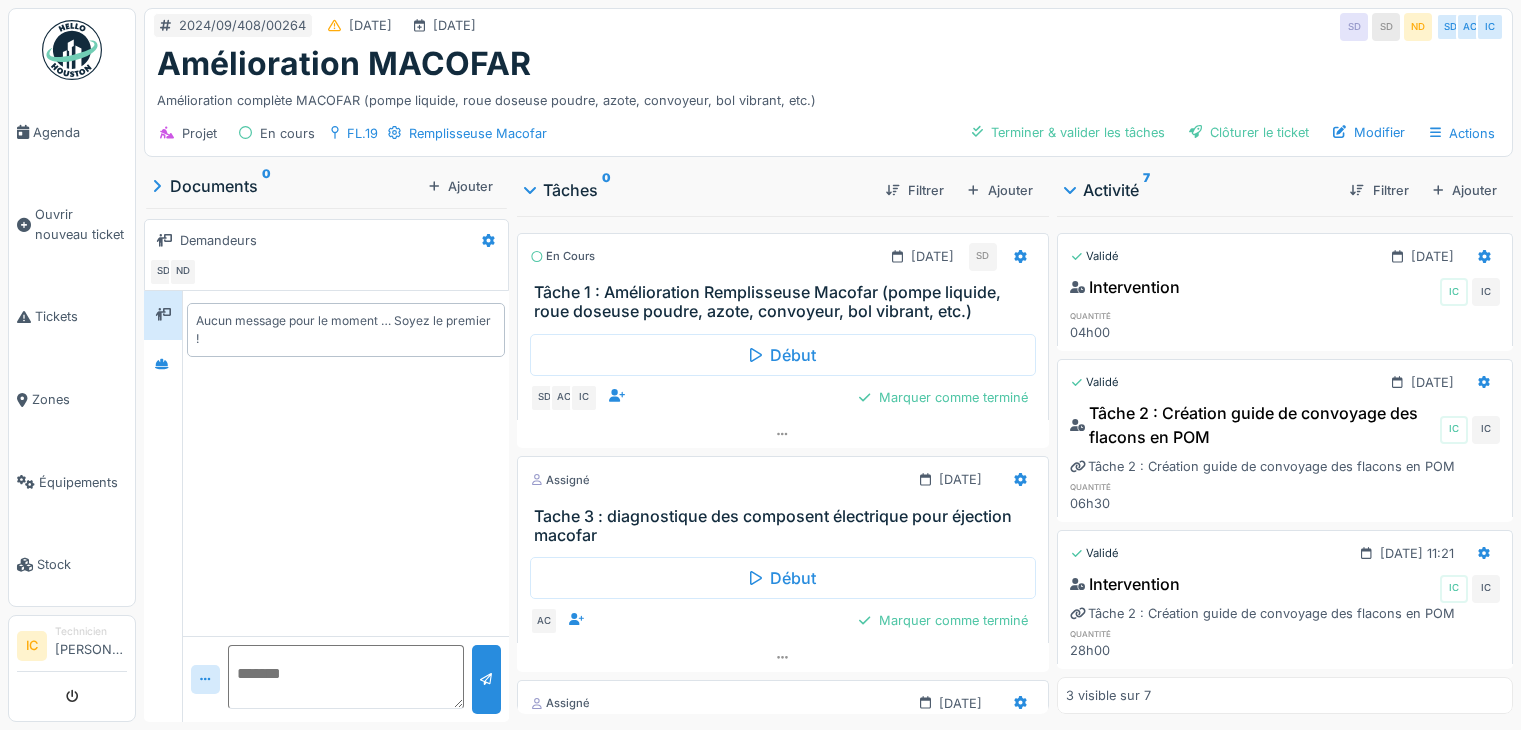 scroll, scrollTop: 0, scrollLeft: 0, axis: both 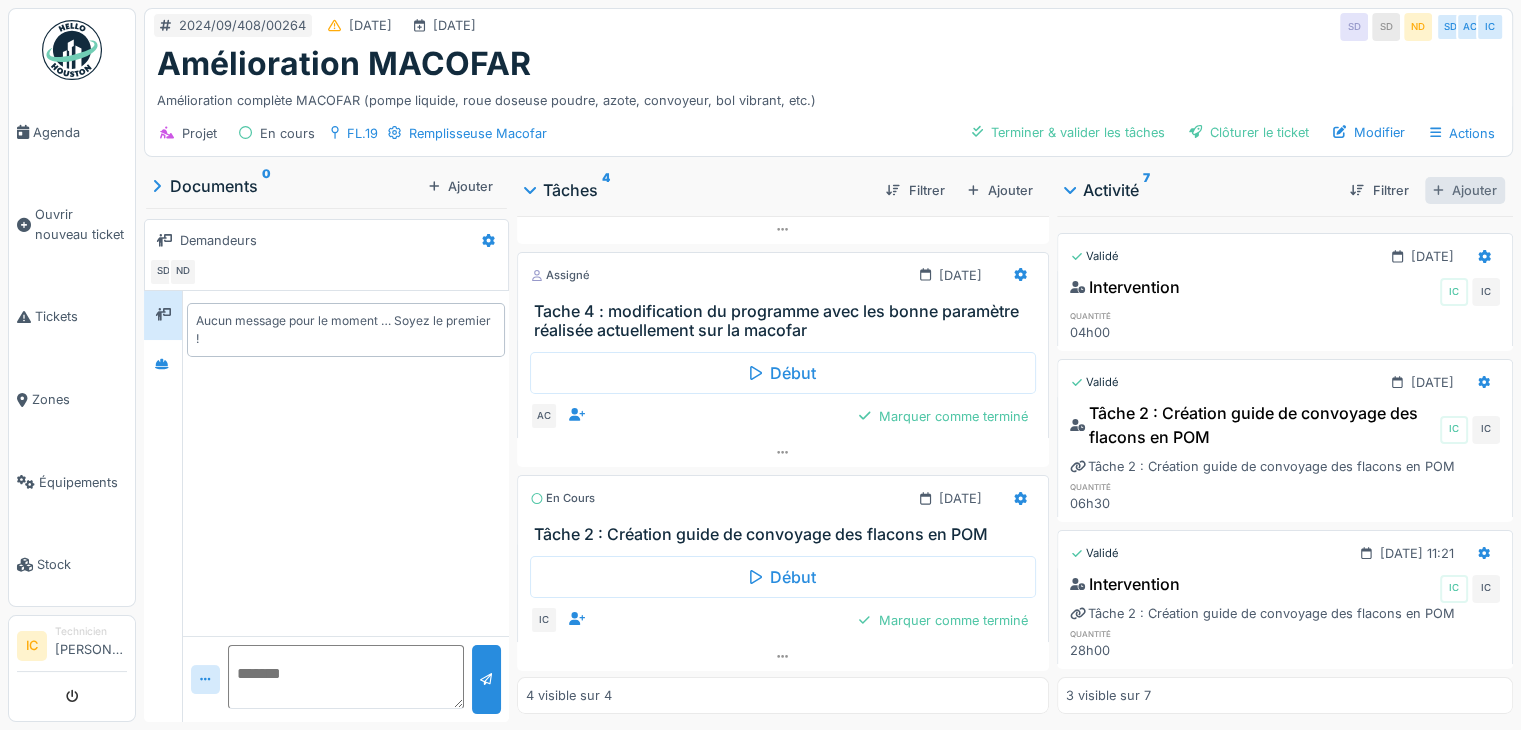 click on "Ajouter" at bounding box center (1465, 190) 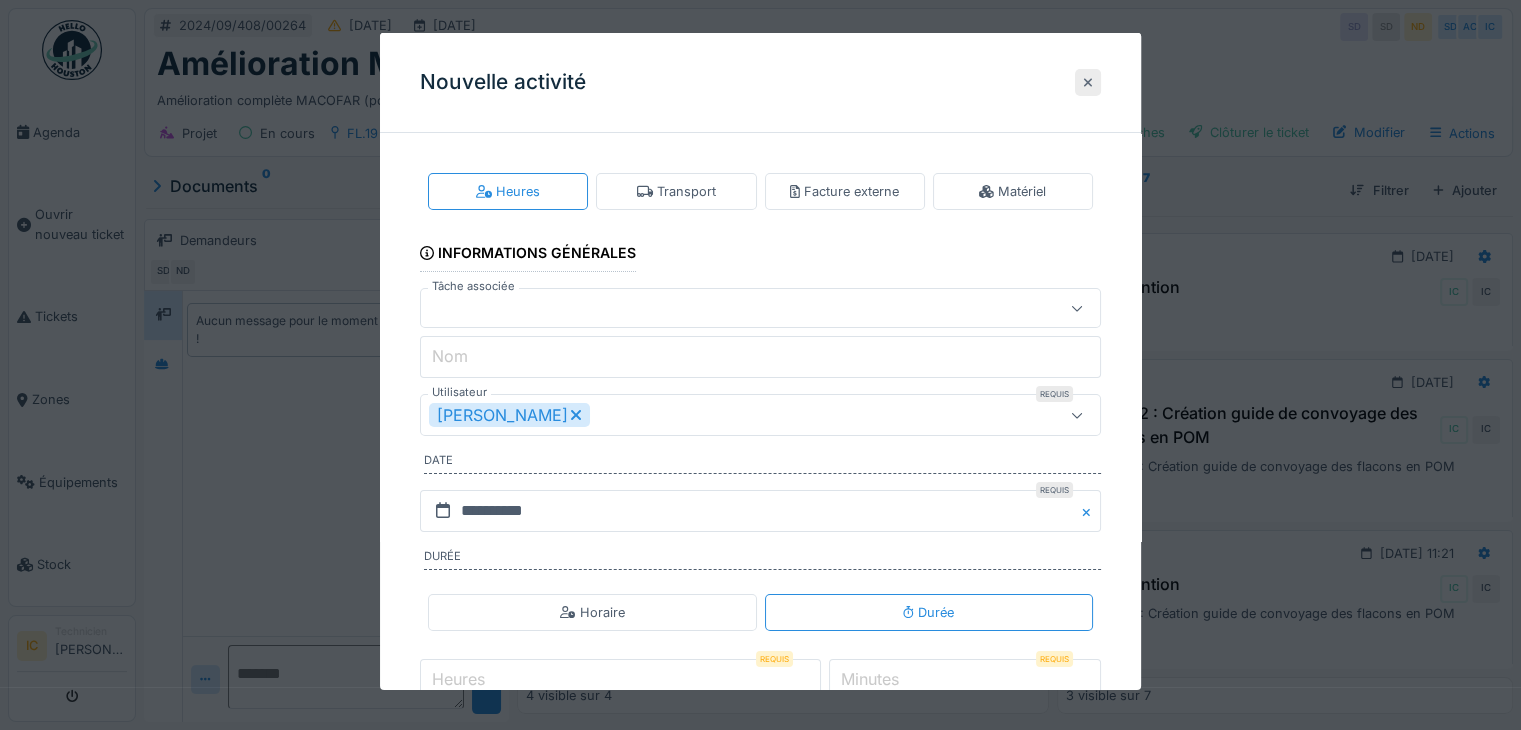 click at bounding box center [1088, 82] 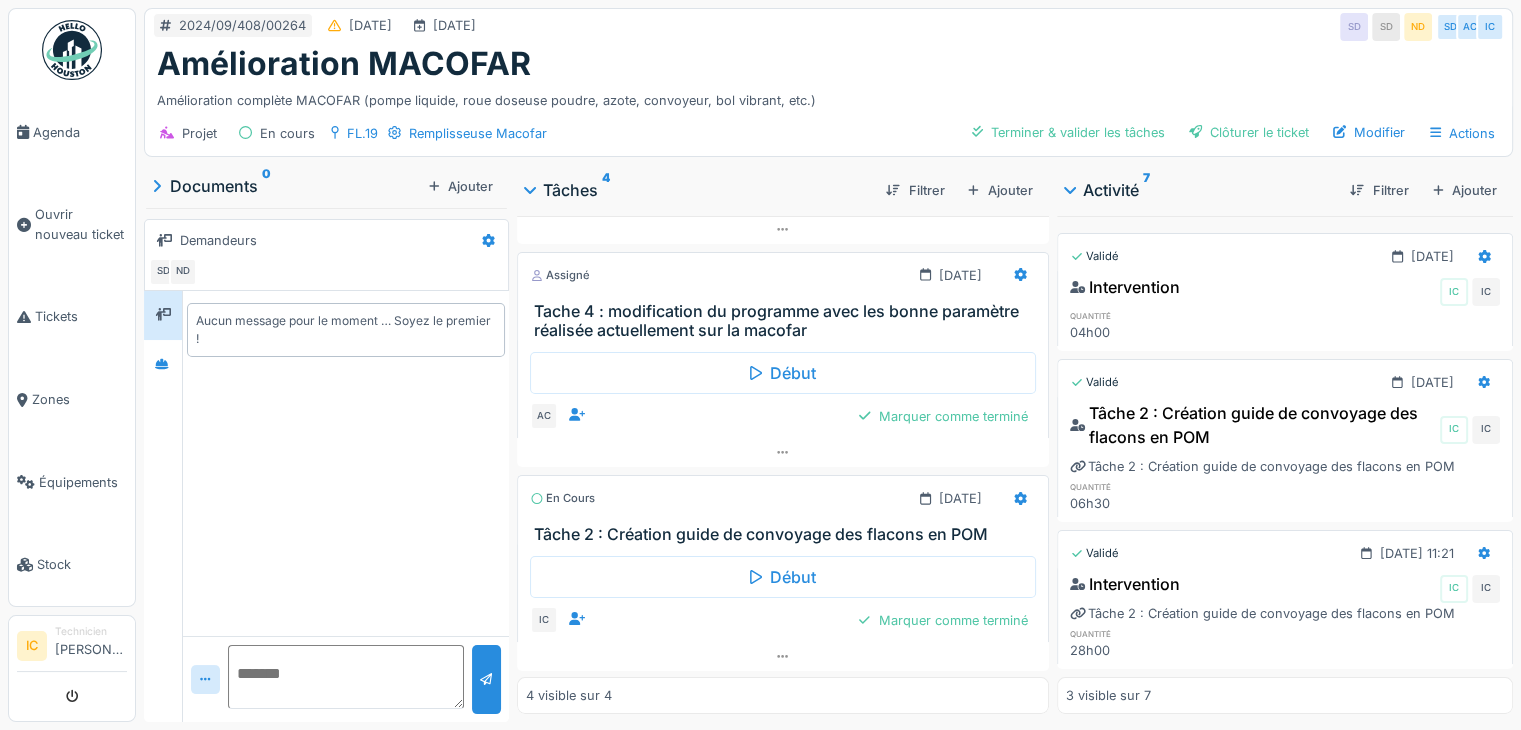 scroll, scrollTop: 27, scrollLeft: 0, axis: vertical 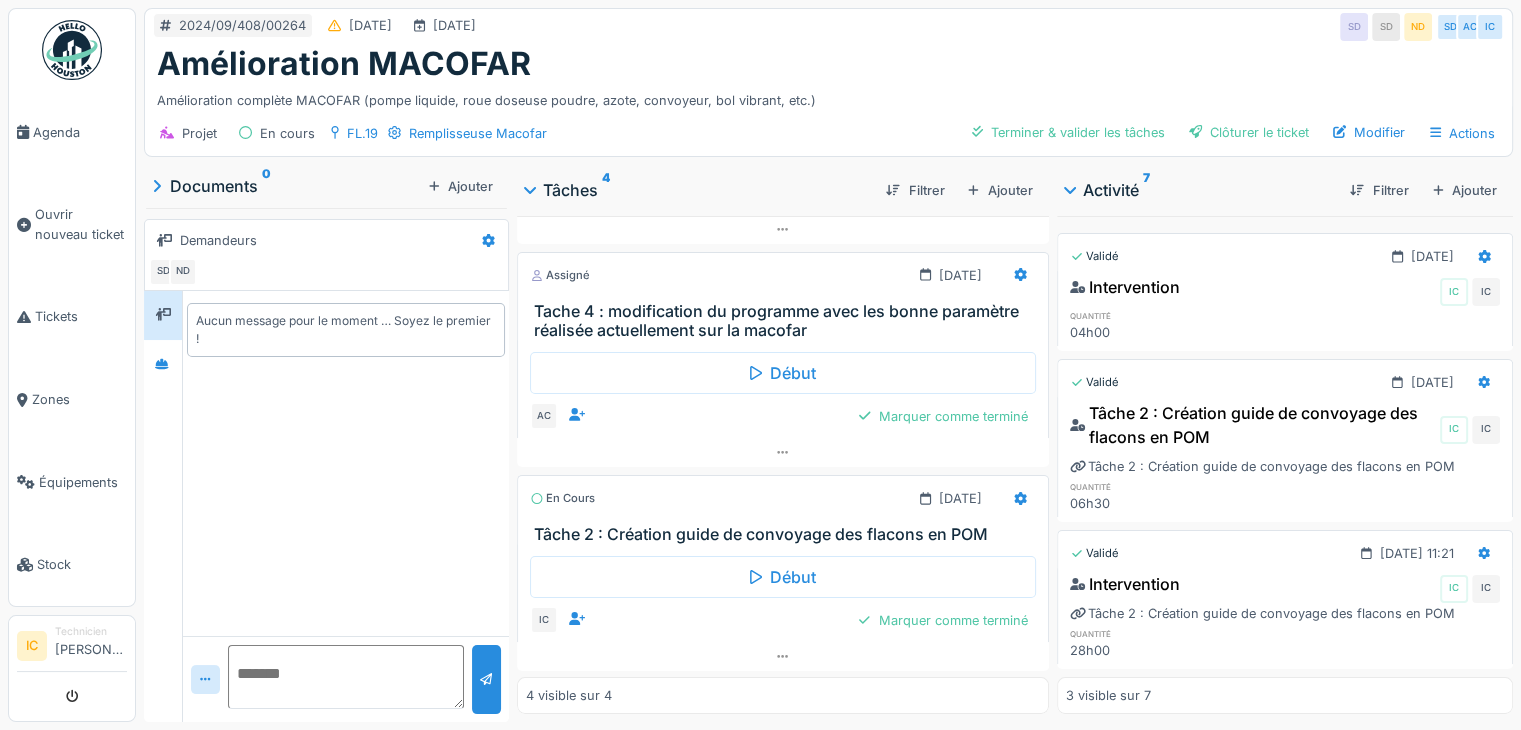 click on "Tâche 2 : Création guide de convoyage des flacons en POM" at bounding box center (787, 534) 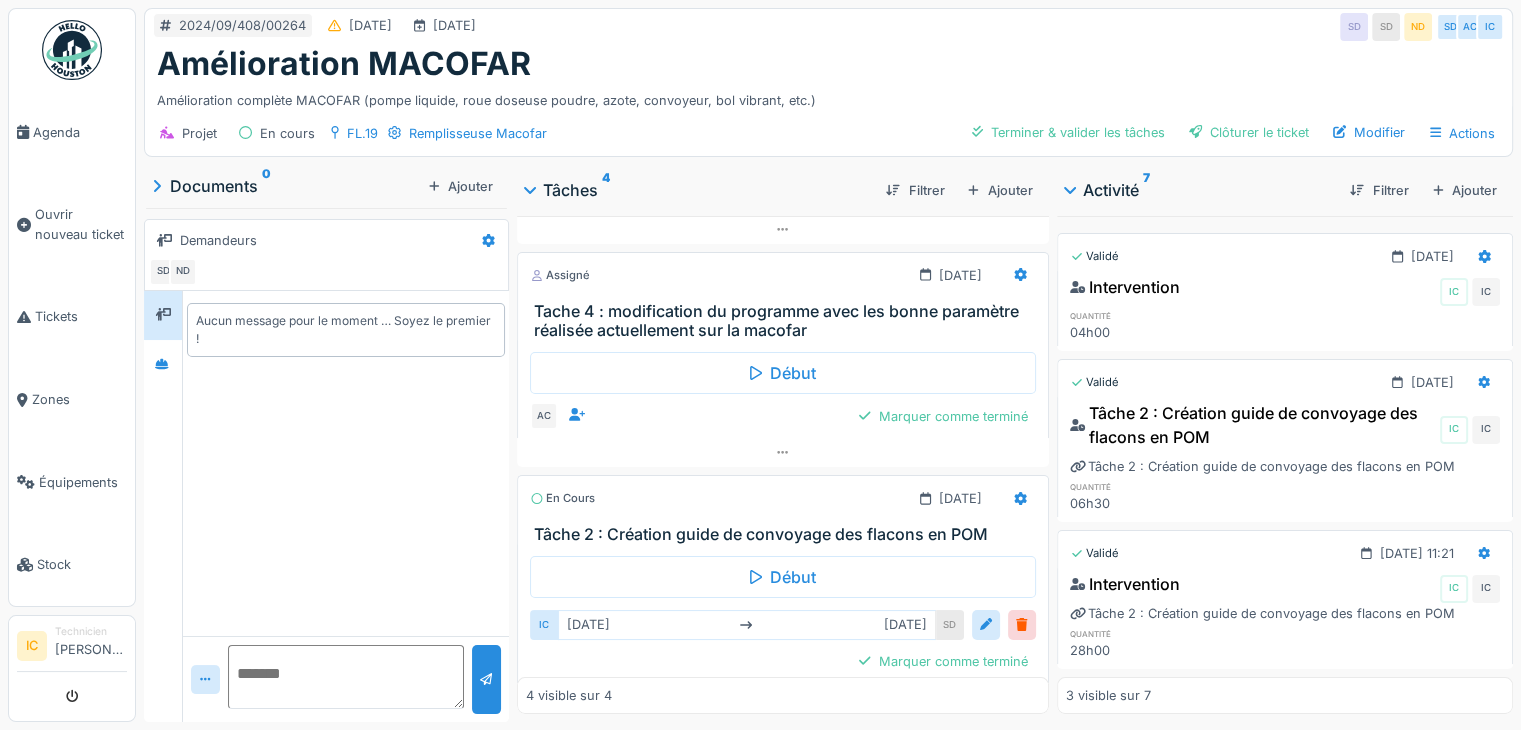 scroll, scrollTop: 468, scrollLeft: 0, axis: vertical 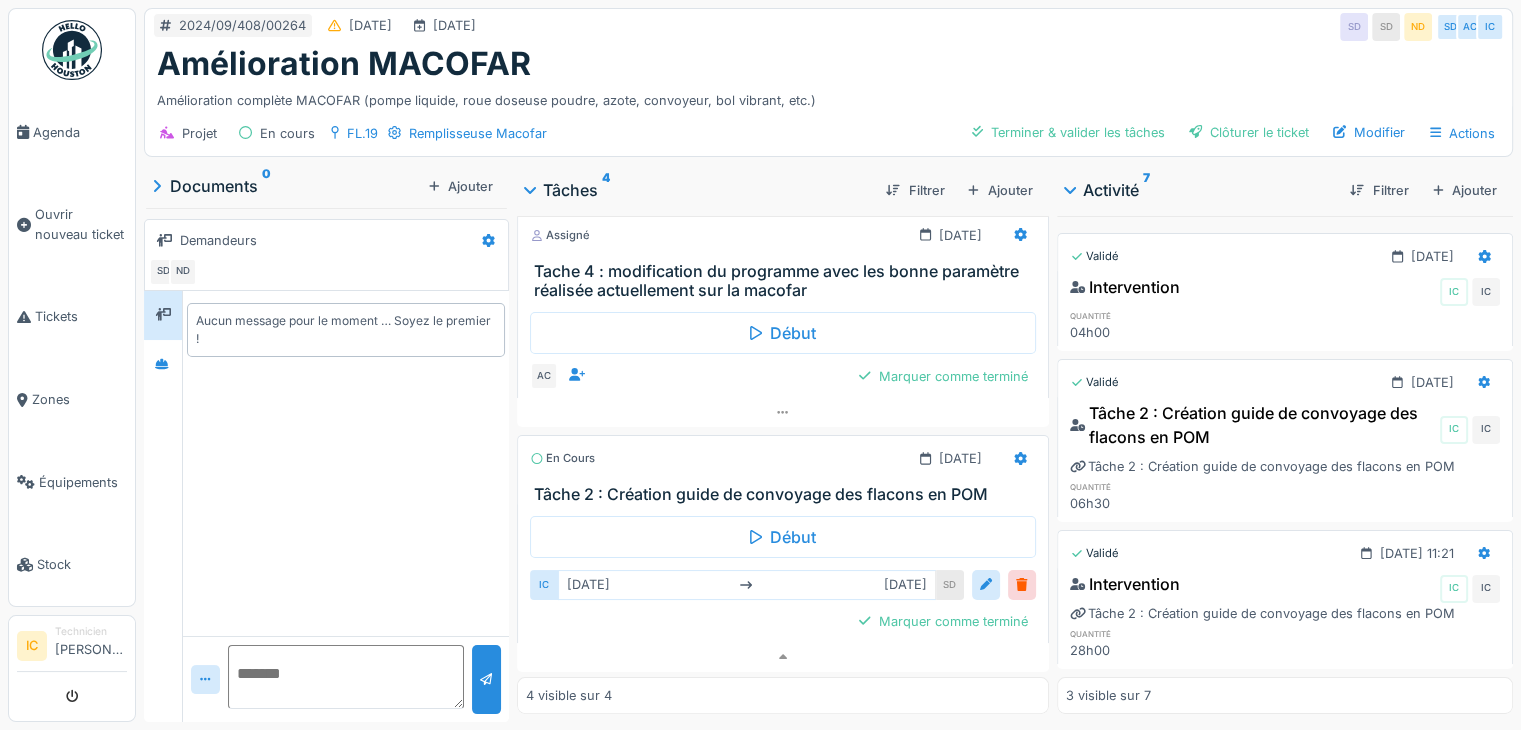 click on "Tâche 2 : Création guide de convoyage des flacons en POM" at bounding box center (787, 494) 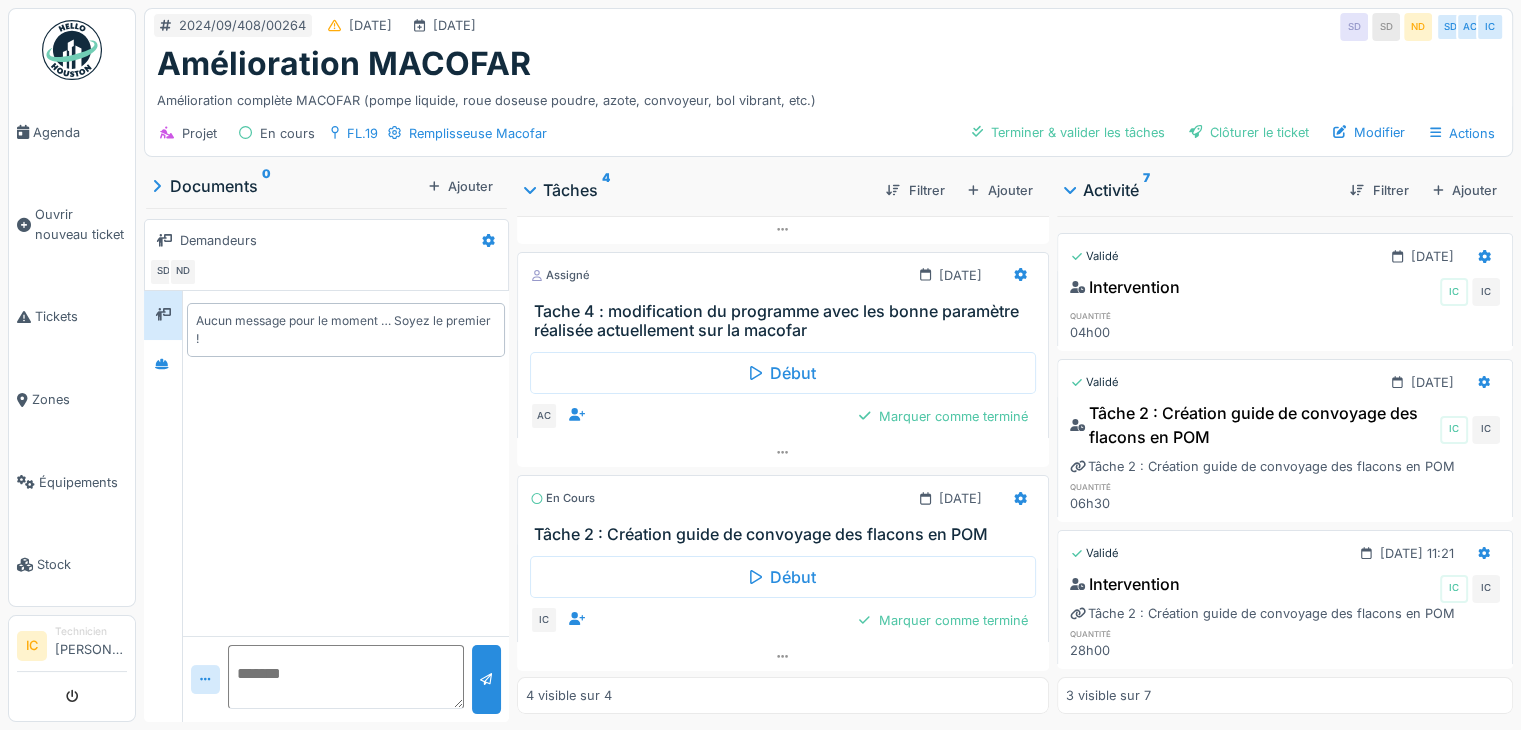 click on "Tâche 2 : Création guide de convoyage des flacons en POM" at bounding box center (787, 534) 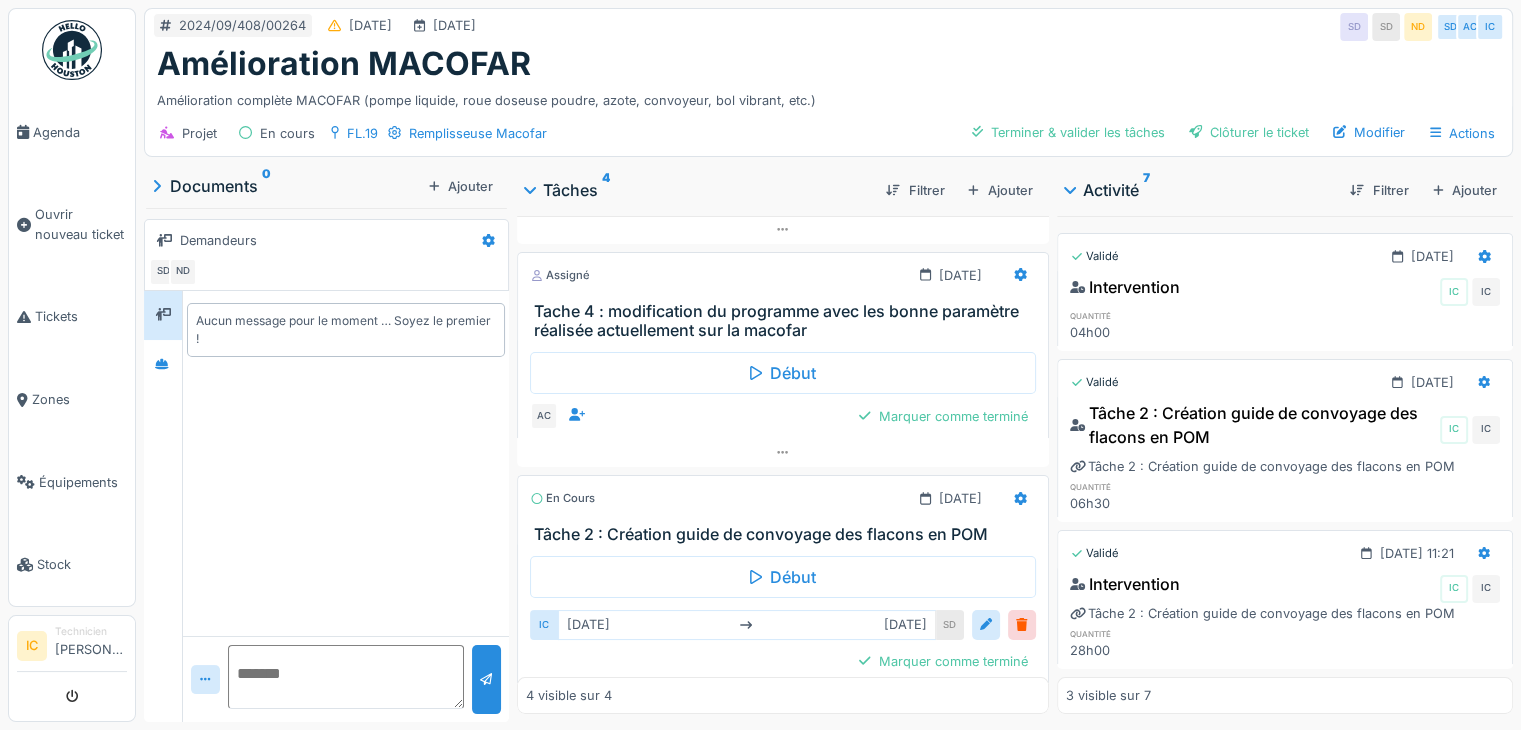 scroll, scrollTop: 468, scrollLeft: 0, axis: vertical 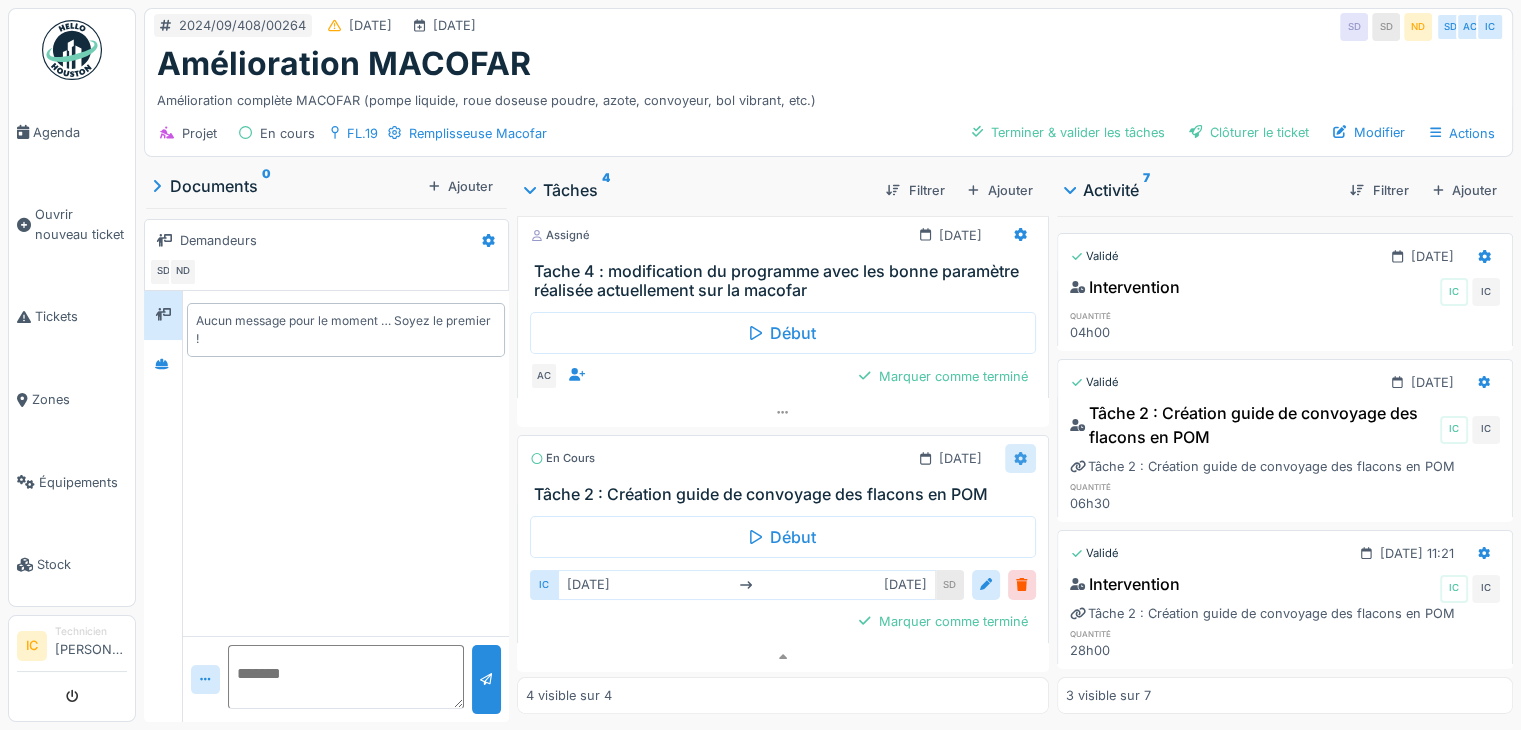 click 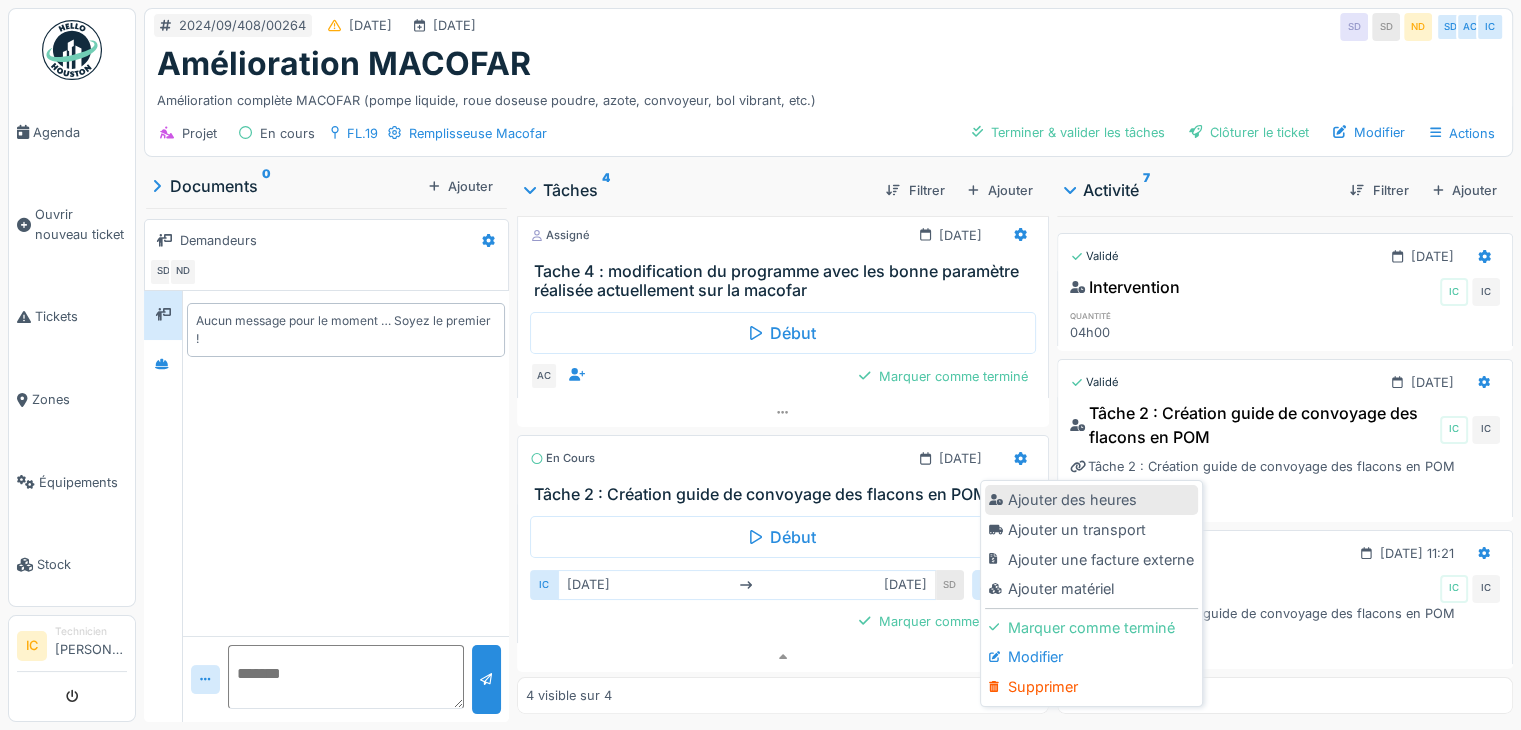 click on "Ajouter des heures" at bounding box center [1091, 500] 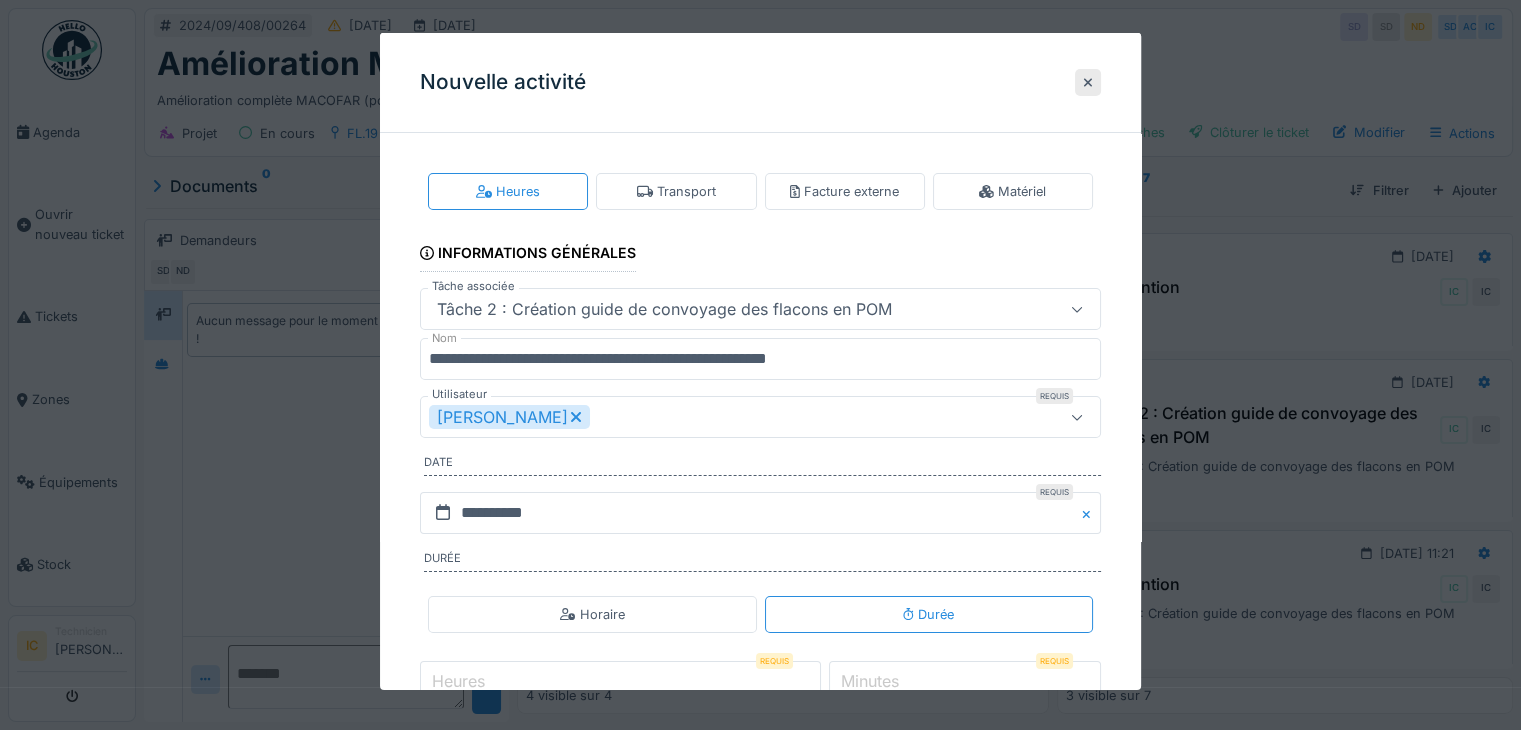 scroll, scrollTop: 100, scrollLeft: 0, axis: vertical 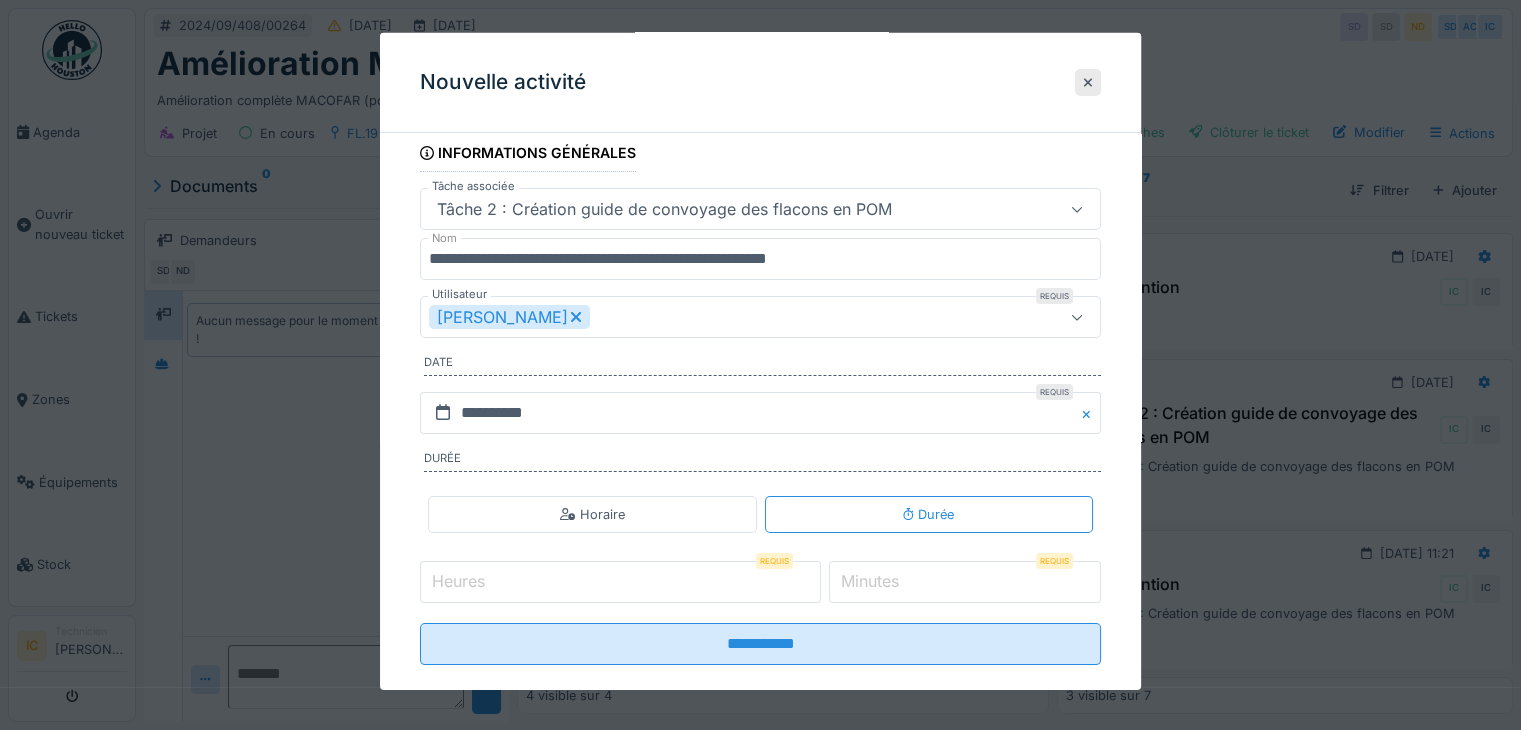 click on "Durée" at bounding box center [929, 514] 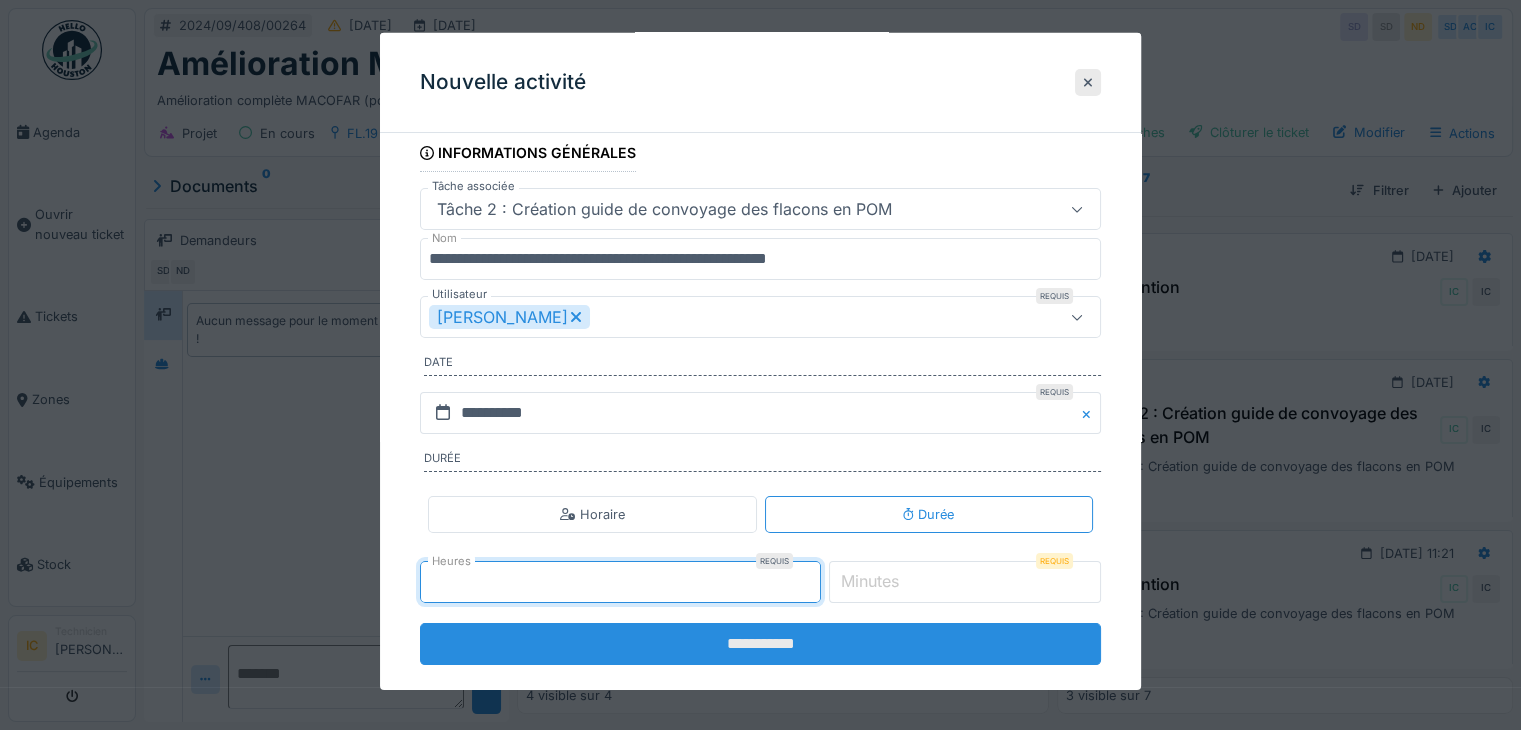 type on "*" 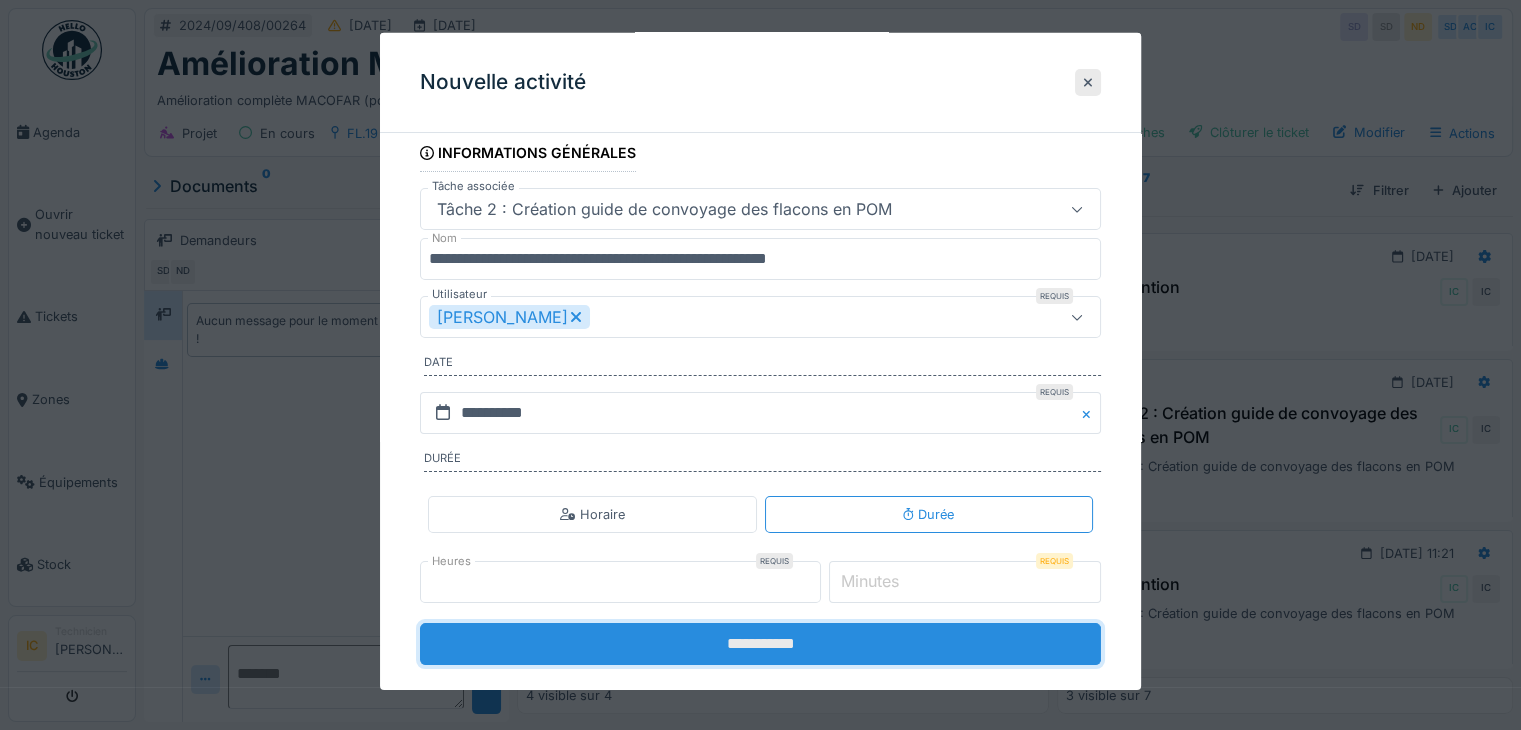 click on "**********" at bounding box center [760, 644] 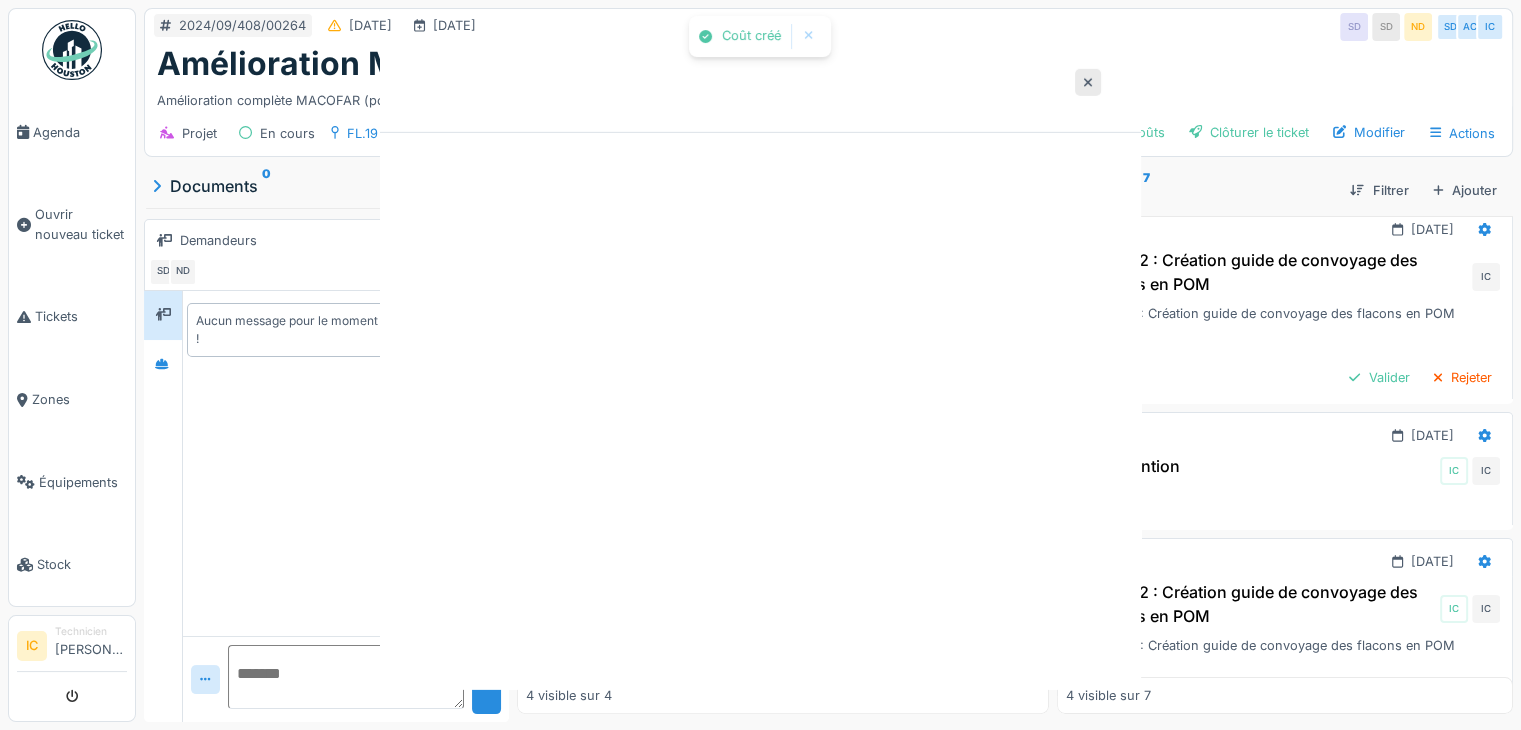 scroll, scrollTop: 0, scrollLeft: 0, axis: both 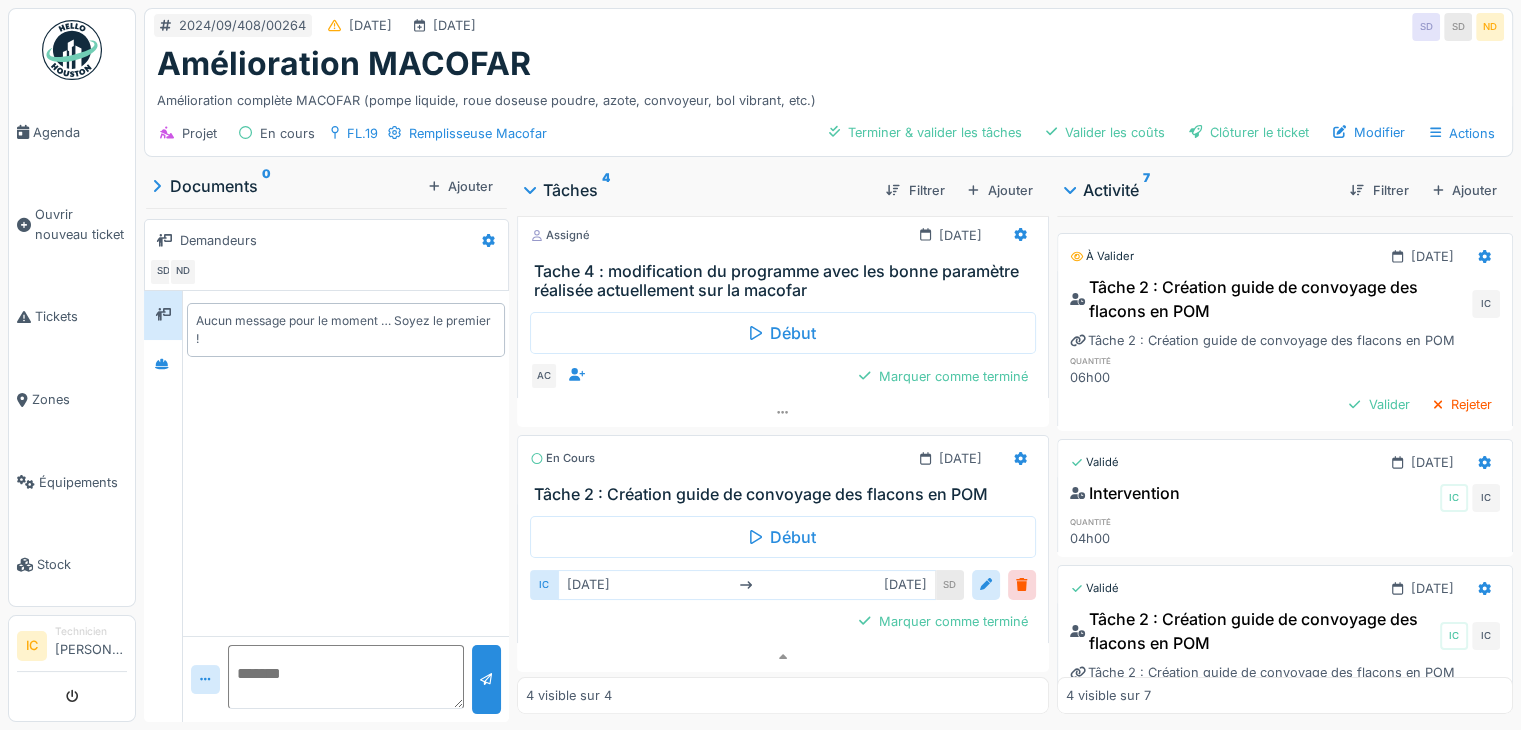 click on "Intervention IC IC" at bounding box center [1285, 497] 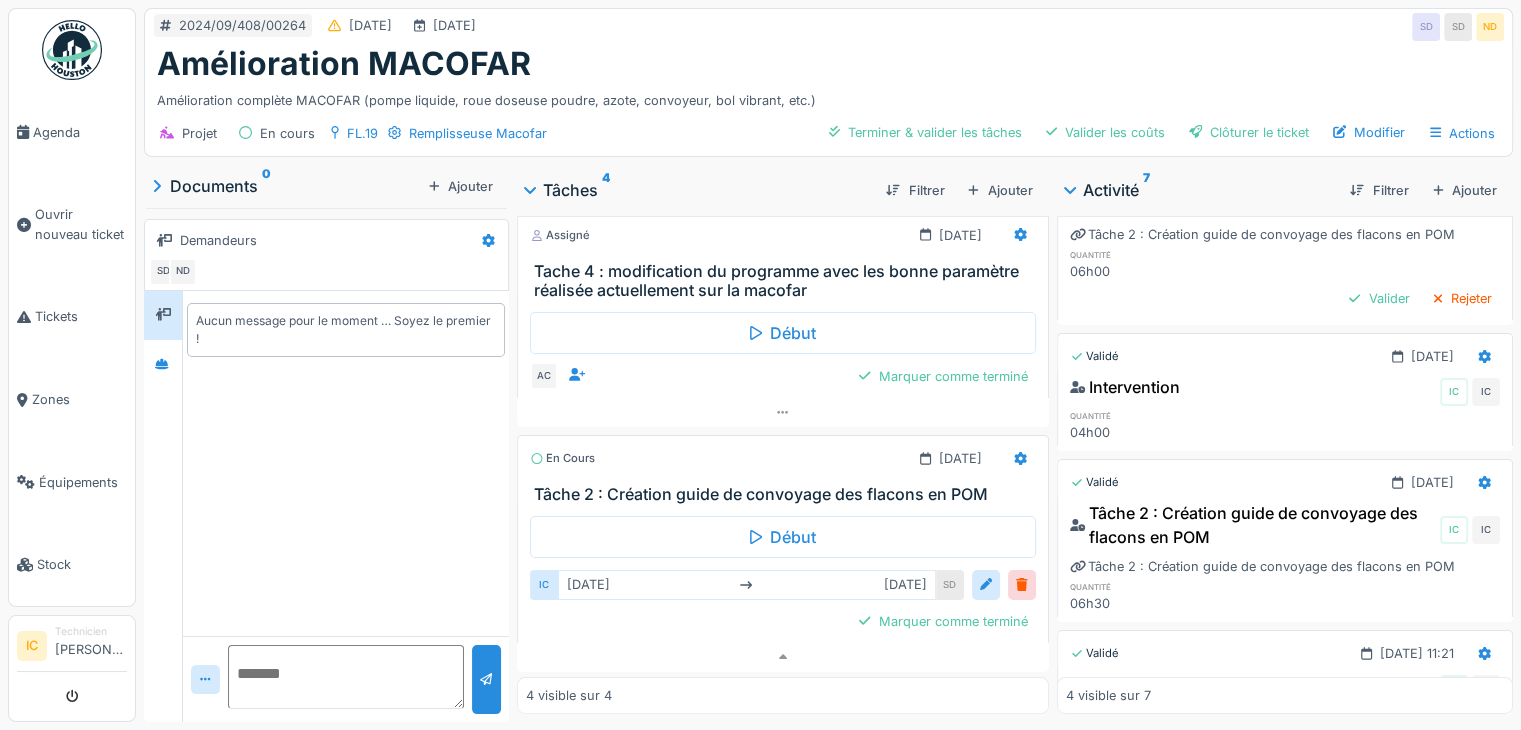 scroll, scrollTop: 232, scrollLeft: 0, axis: vertical 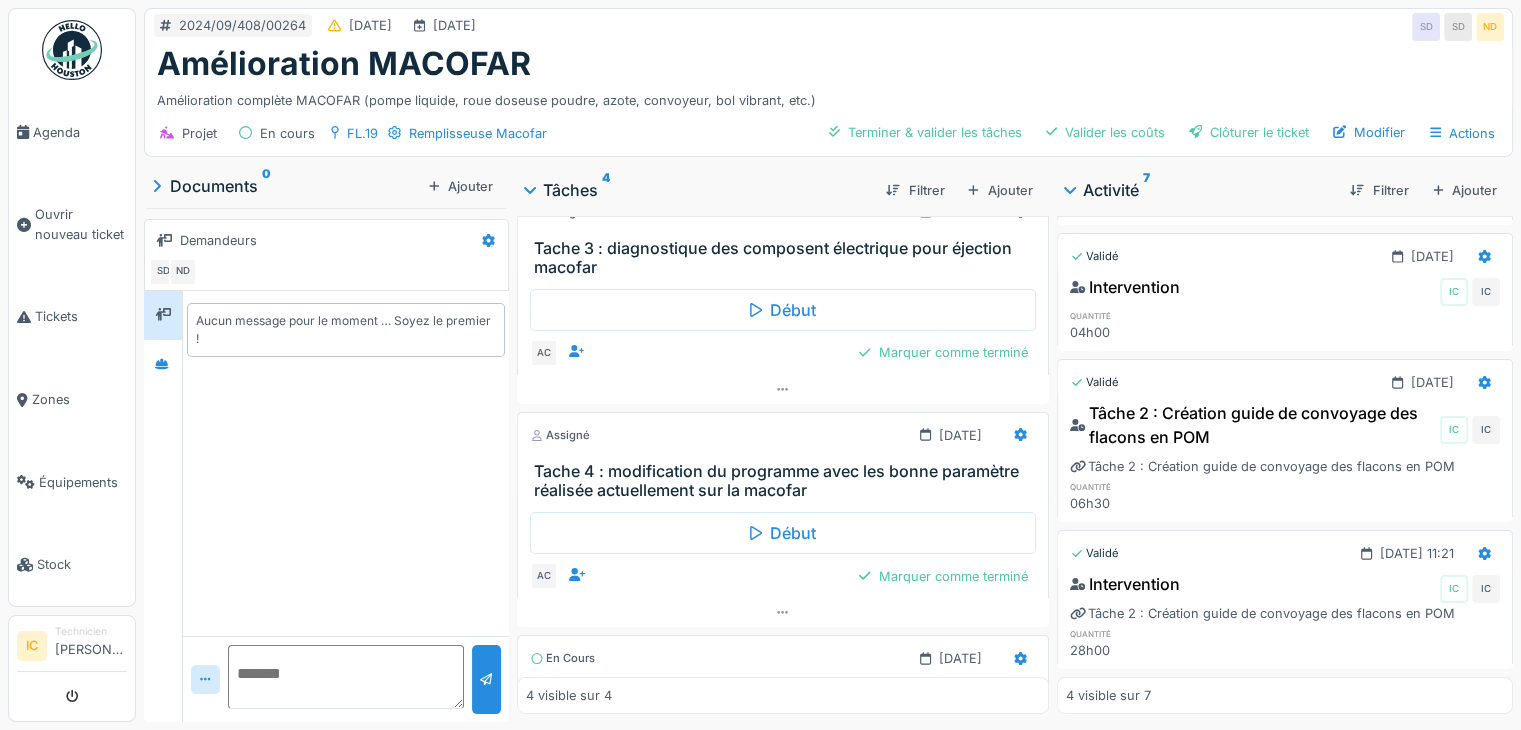 click on "Assigné 27/10/2025" at bounding box center [783, 435] 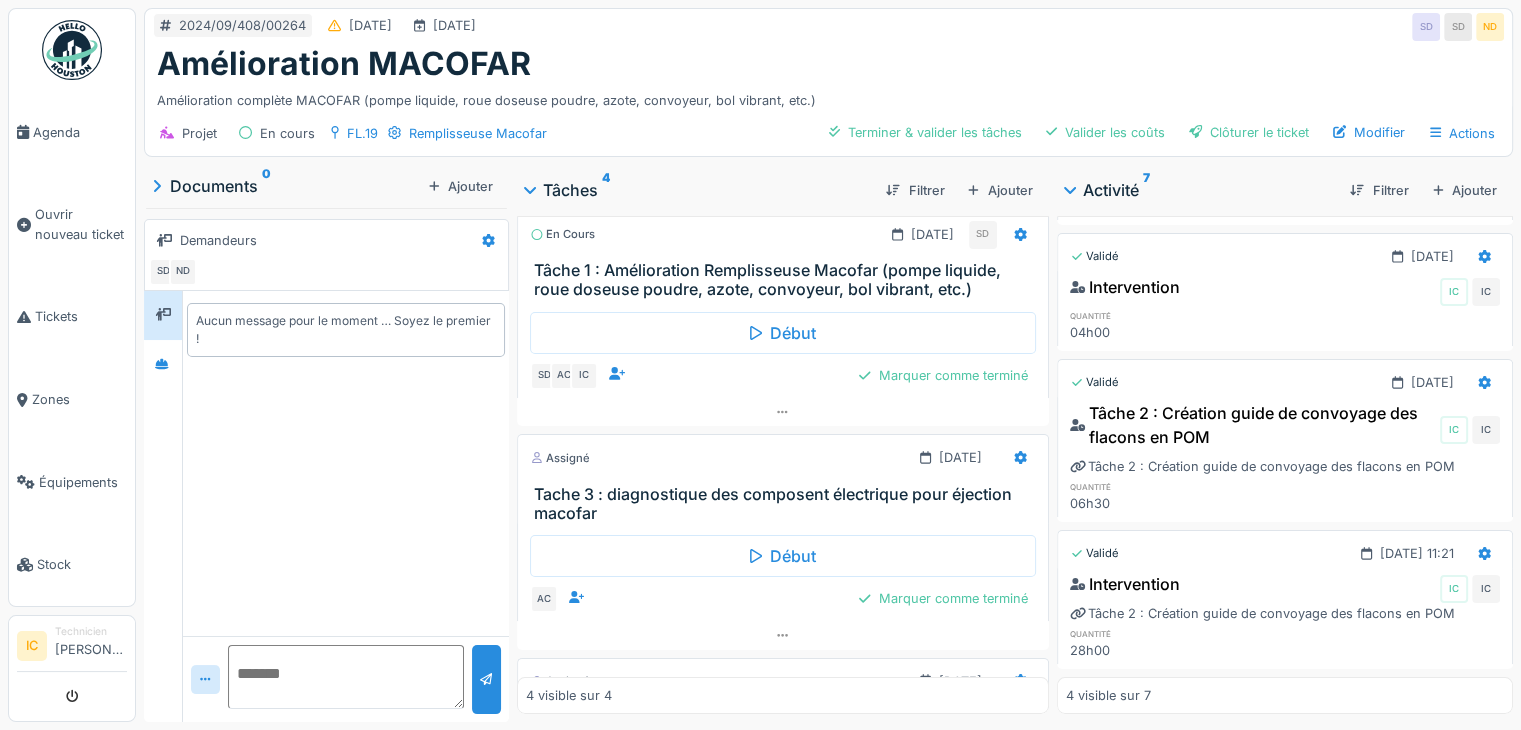 scroll, scrollTop: 0, scrollLeft: 0, axis: both 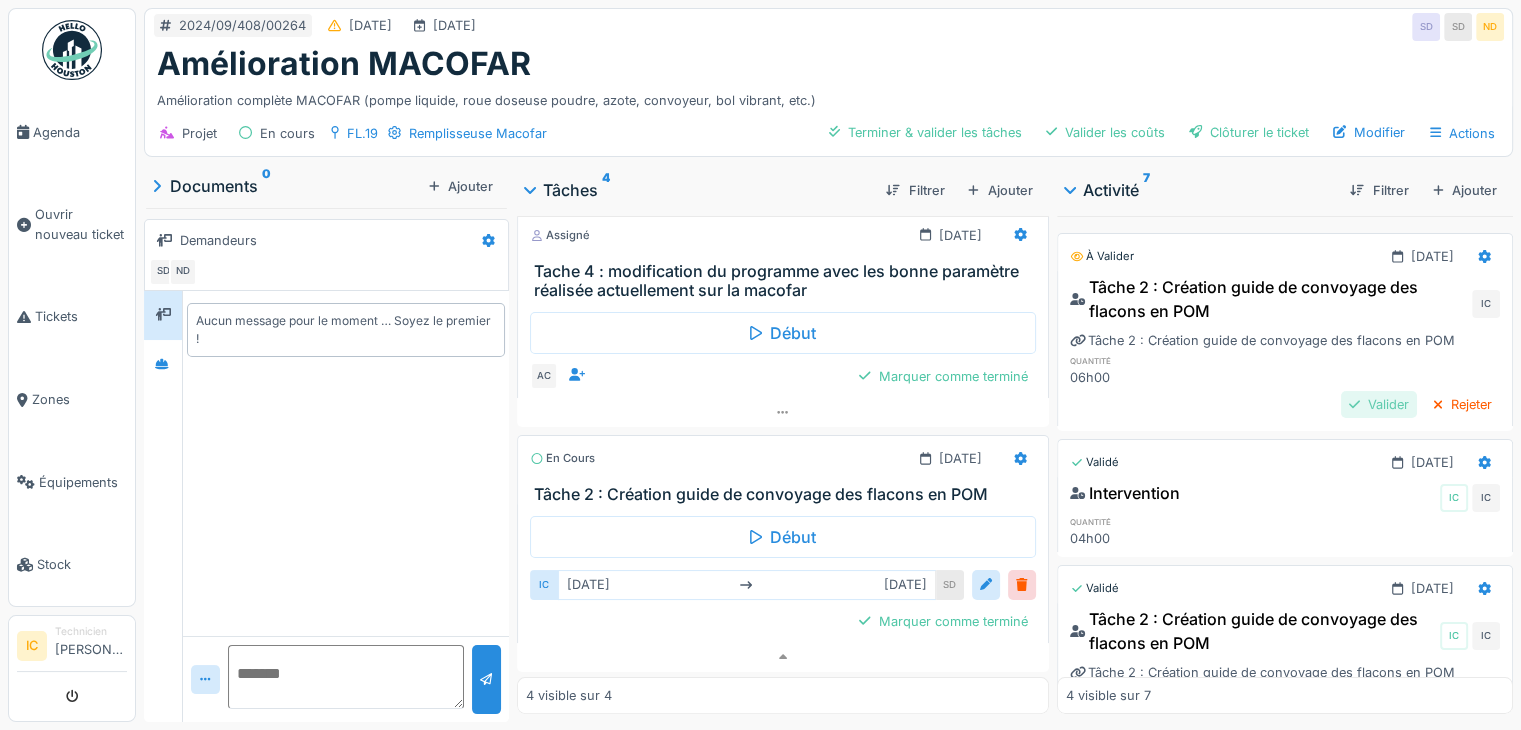 click on "Valider" at bounding box center (1379, 404) 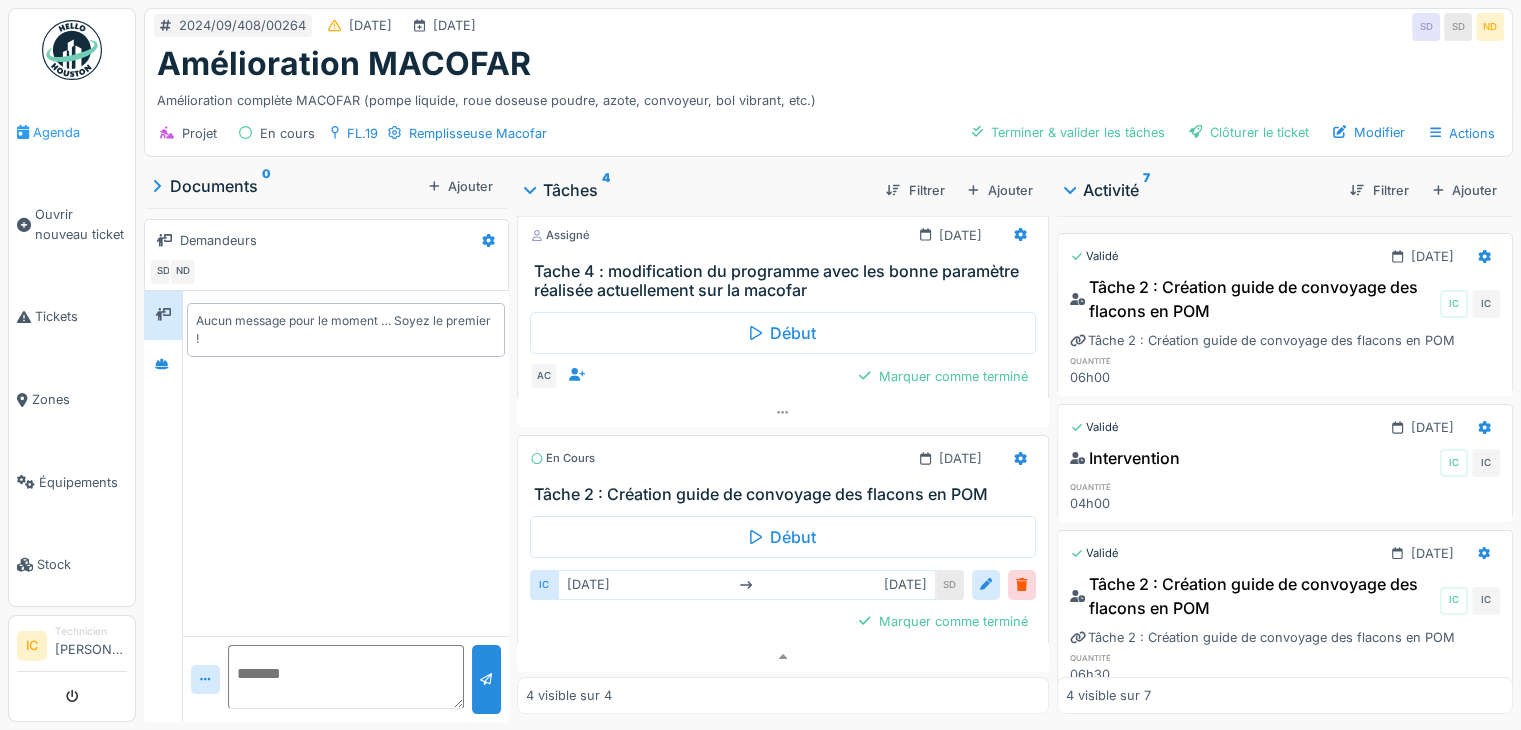 click on "Agenda" at bounding box center [80, 132] 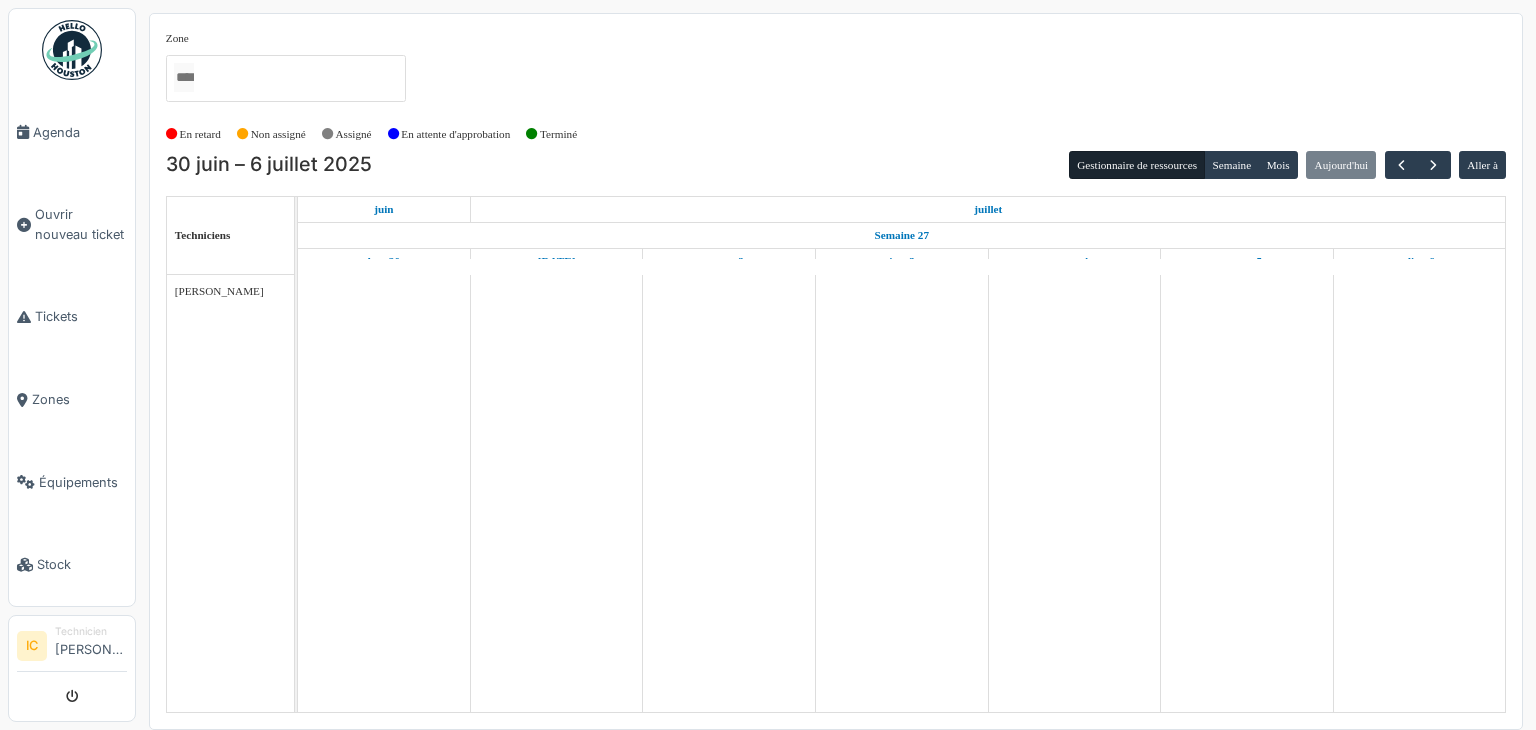 scroll, scrollTop: 0, scrollLeft: 0, axis: both 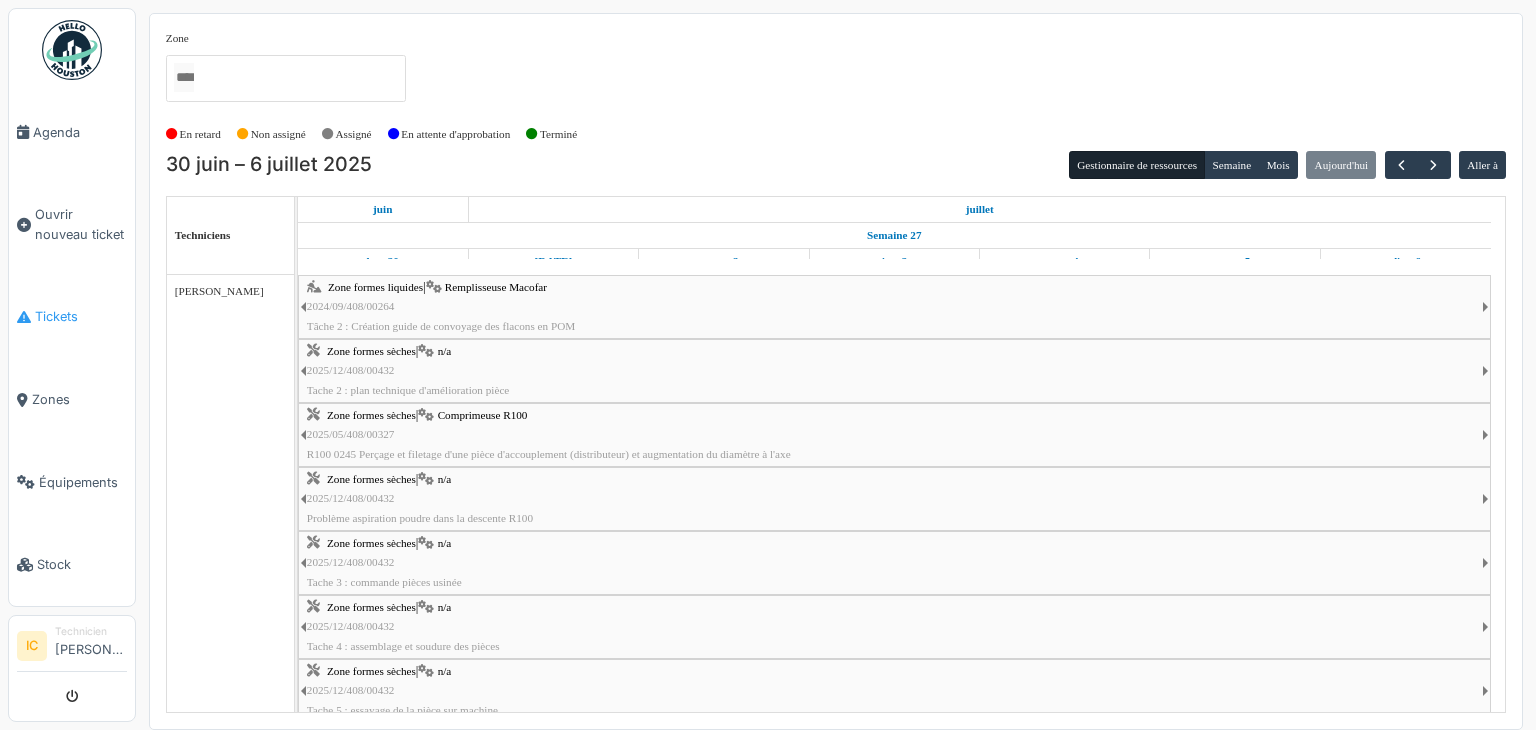 click on "Tickets" at bounding box center (81, 316) 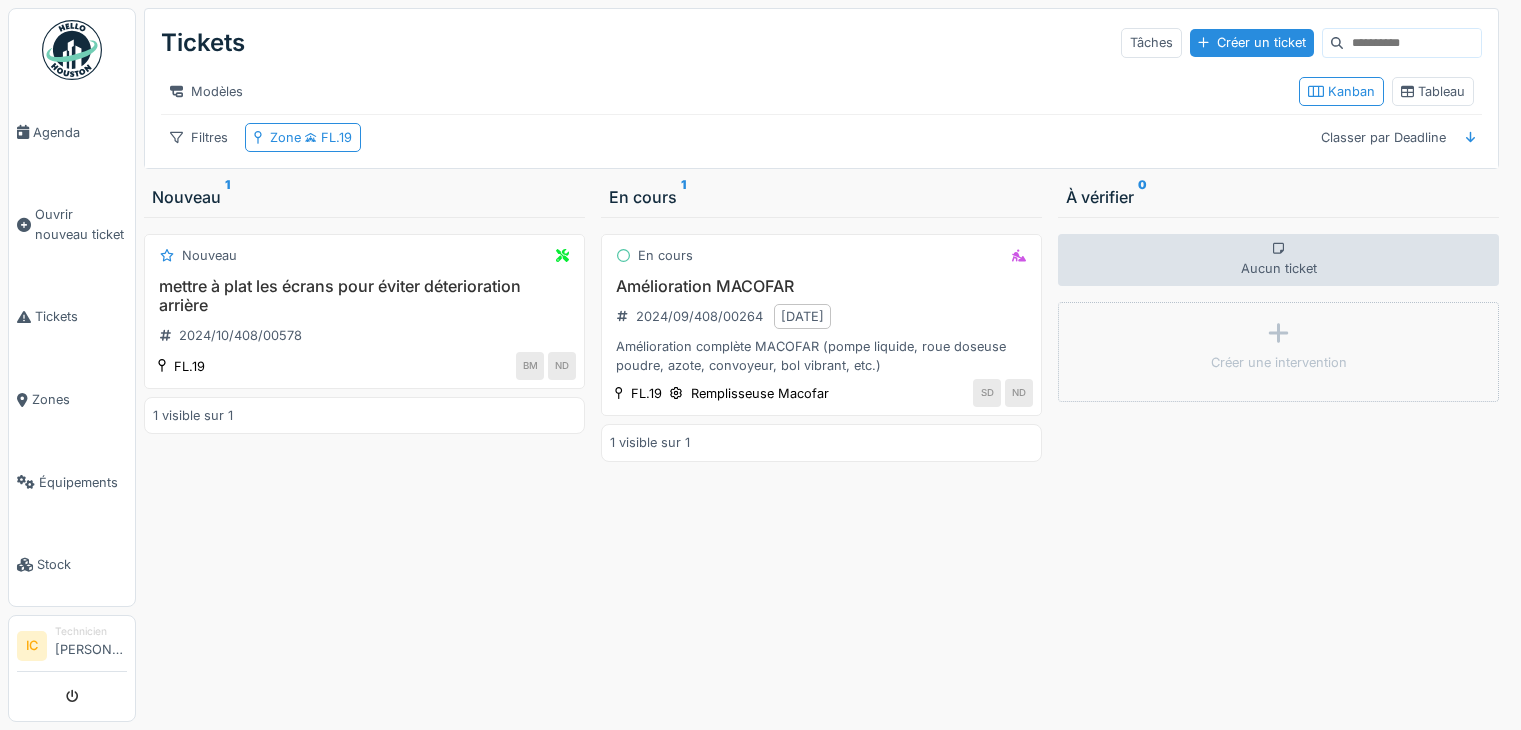 scroll, scrollTop: 0, scrollLeft: 0, axis: both 